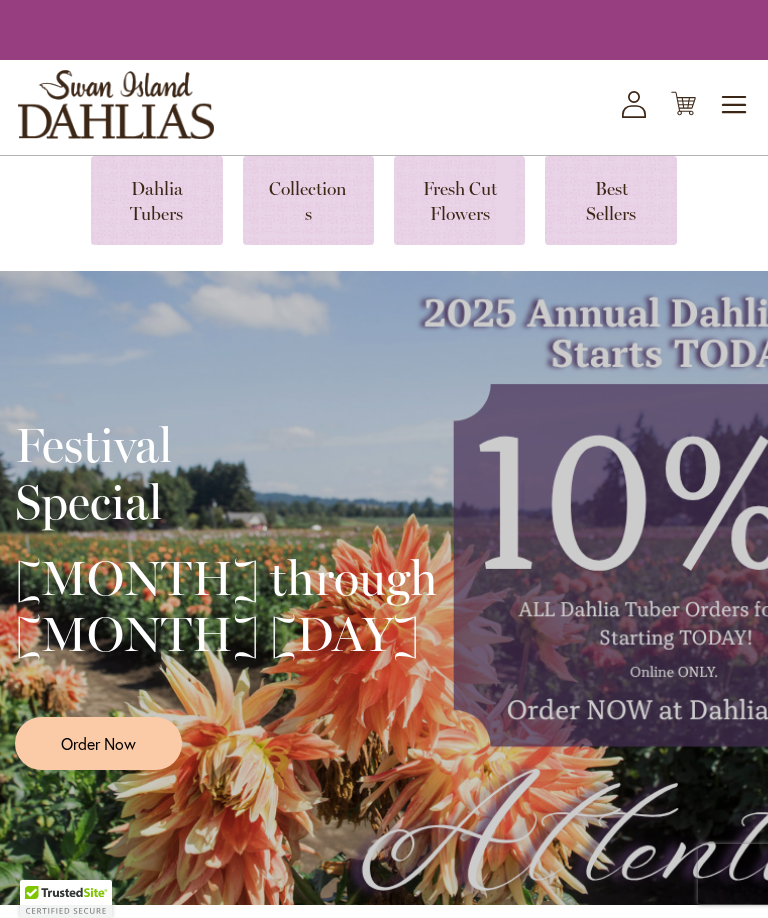 scroll, scrollTop: 0, scrollLeft: 0, axis: both 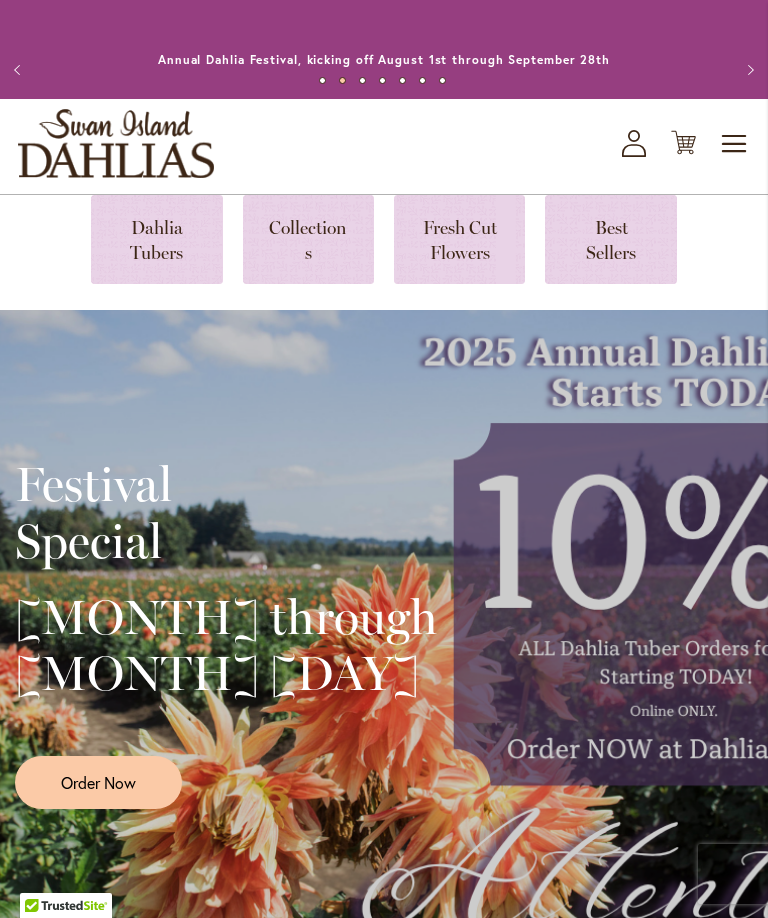 click on "Toggle Nav" at bounding box center (735, 144) 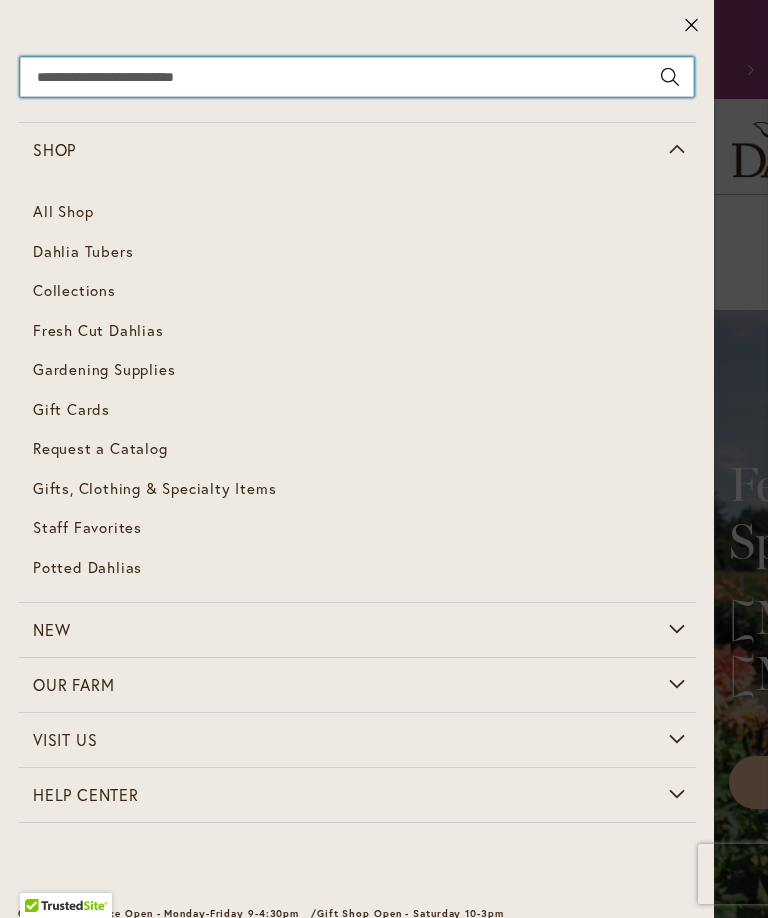 click on "Search" at bounding box center [357, 77] 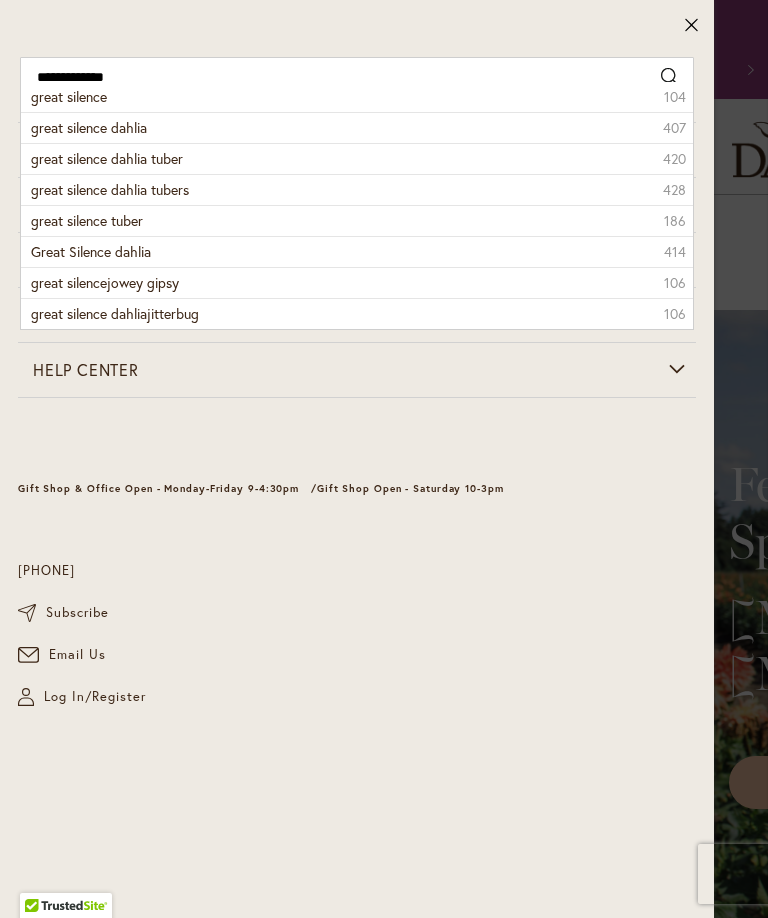 click on "great silence dahlia 407" at bounding box center (357, 127) 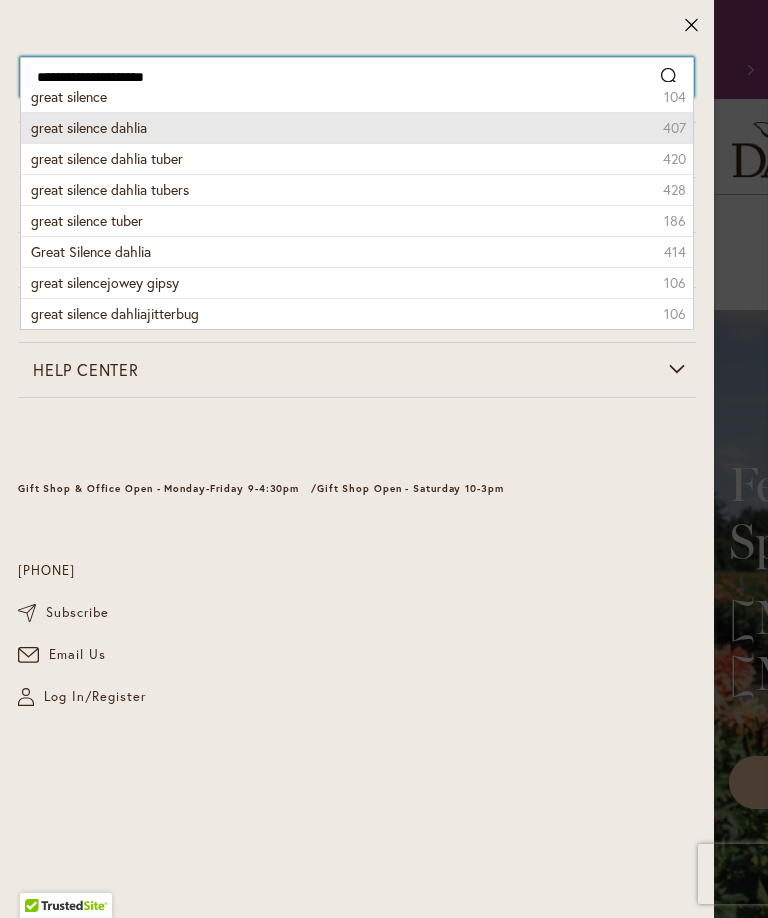 type on "**********" 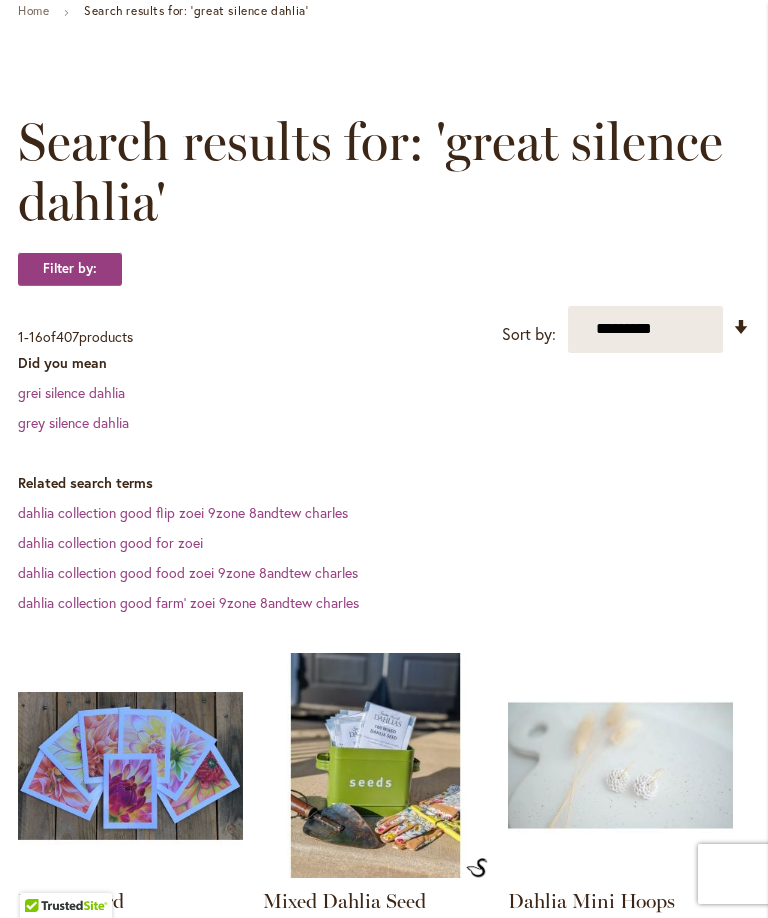 scroll, scrollTop: 0, scrollLeft: 0, axis: both 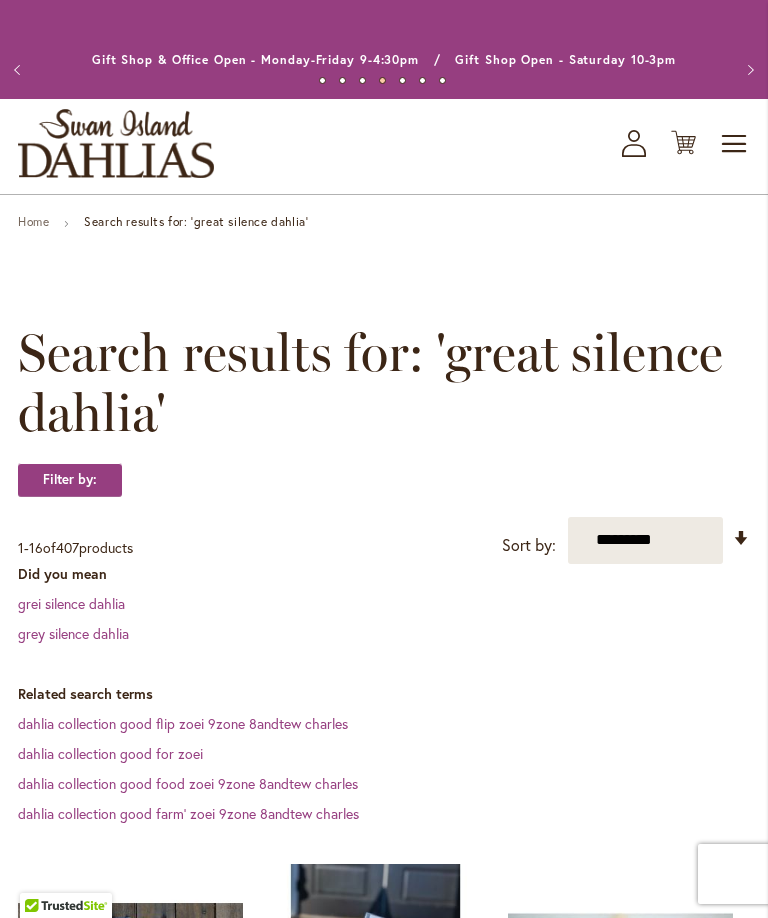 click on "Toggle Nav" at bounding box center [735, 144] 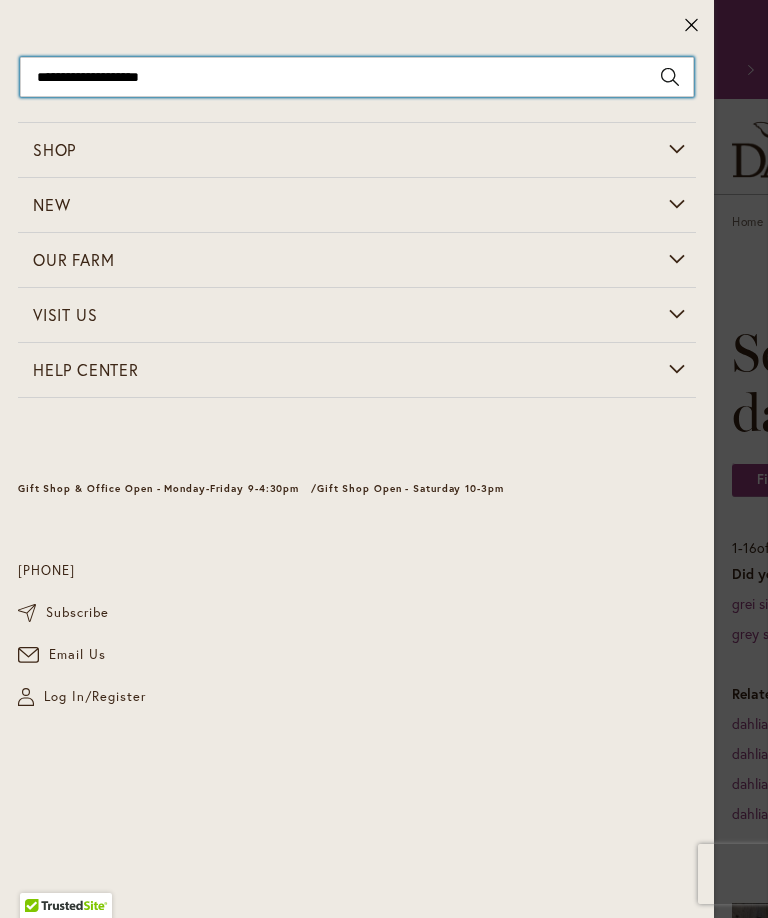 click on "**********" at bounding box center [357, 77] 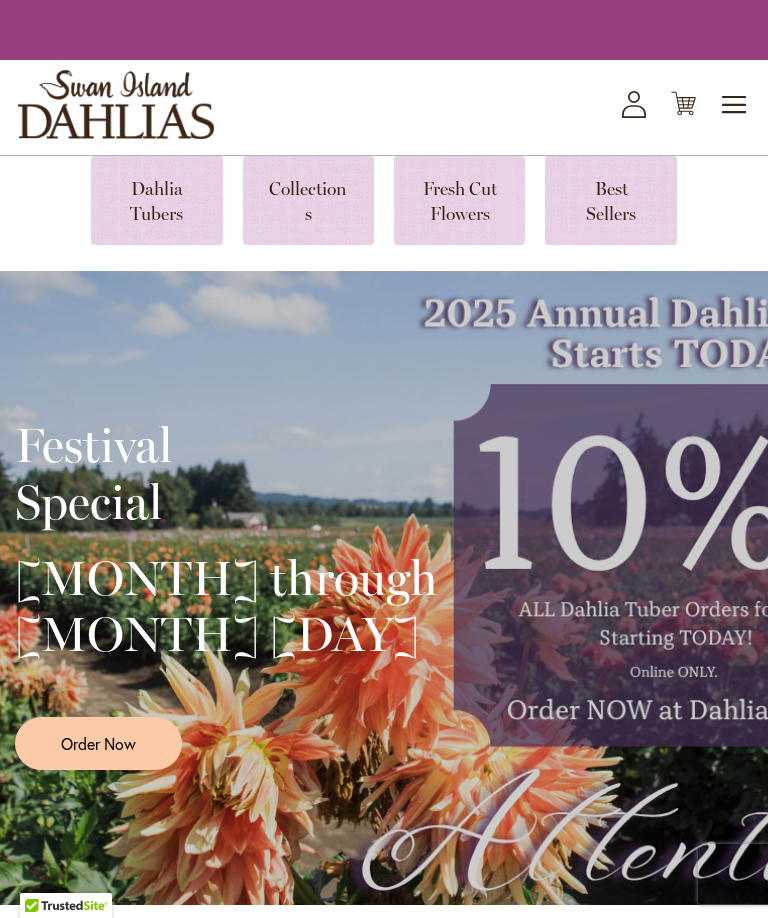 scroll, scrollTop: 0, scrollLeft: 0, axis: both 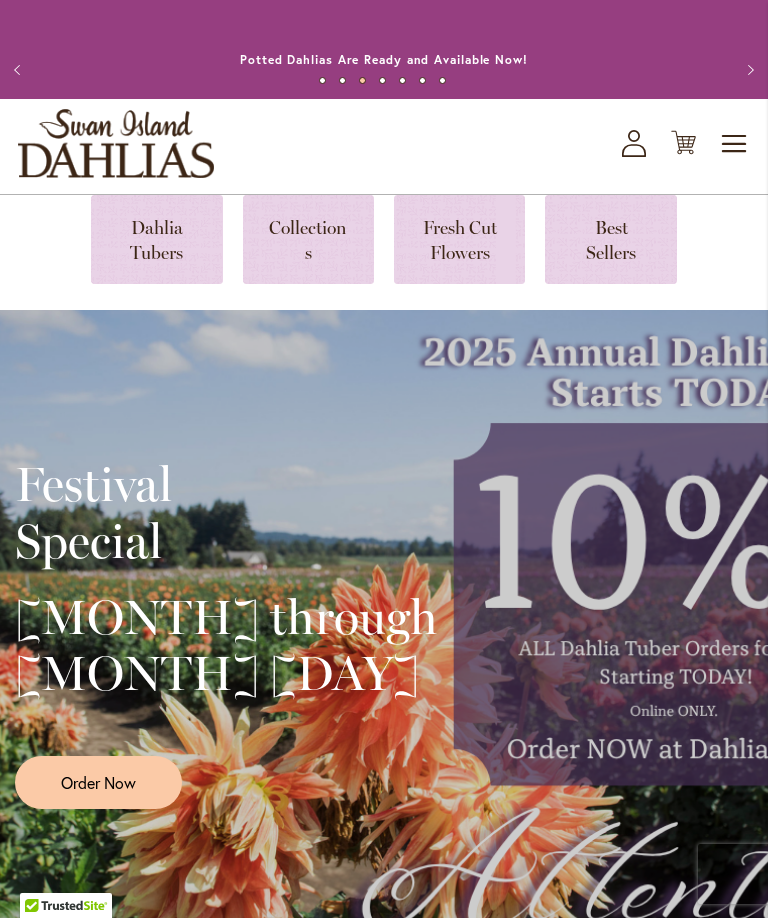 click on "Toggle Nav" at bounding box center (735, 144) 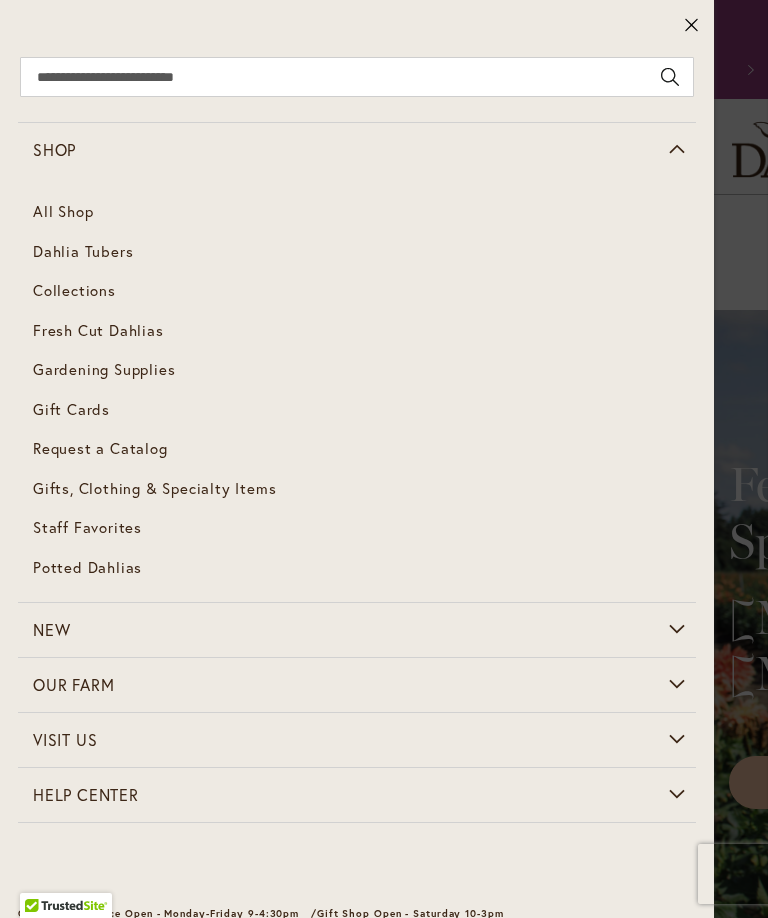 click on "All Shop" at bounding box center [357, 212] 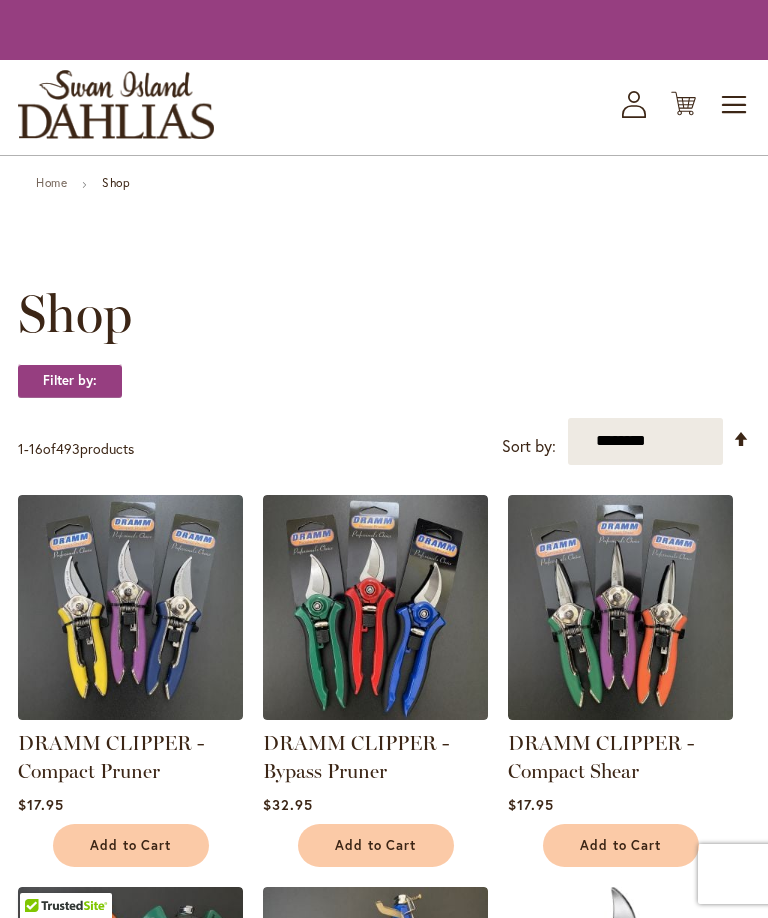 scroll, scrollTop: 0, scrollLeft: 0, axis: both 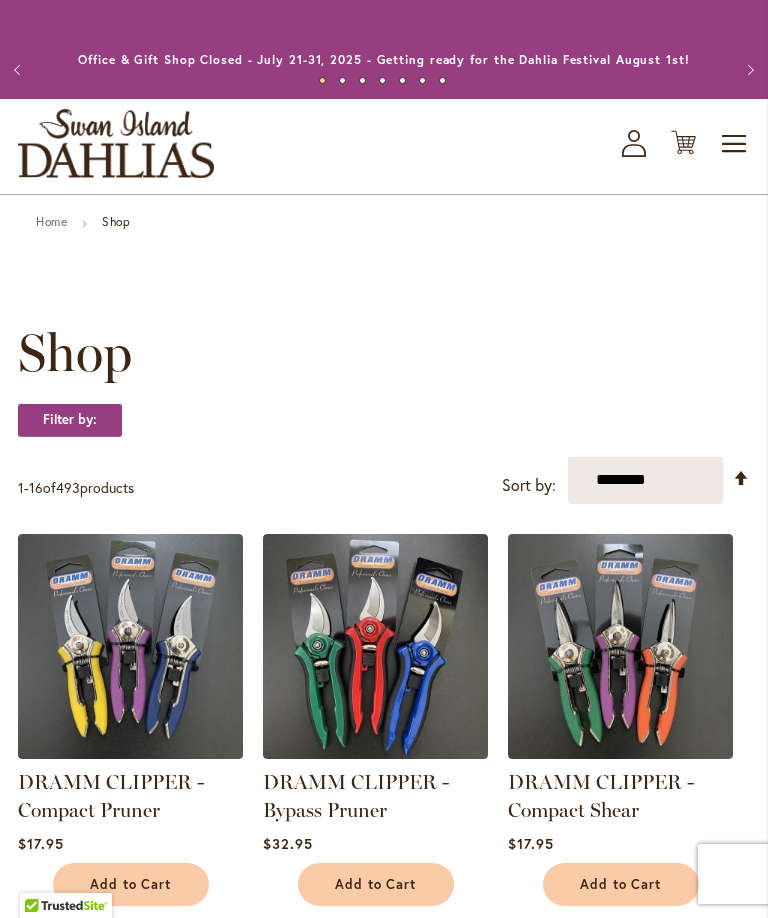 click on "Toggle Nav" at bounding box center [735, 144] 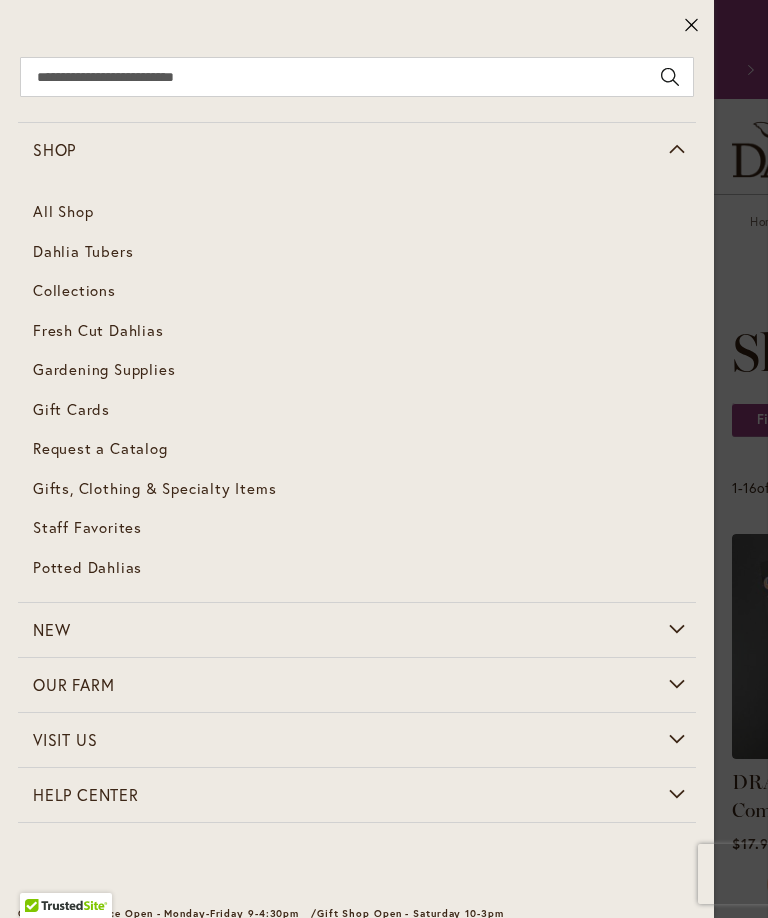 click on "Dahlia Tubers" at bounding box center (83, 251) 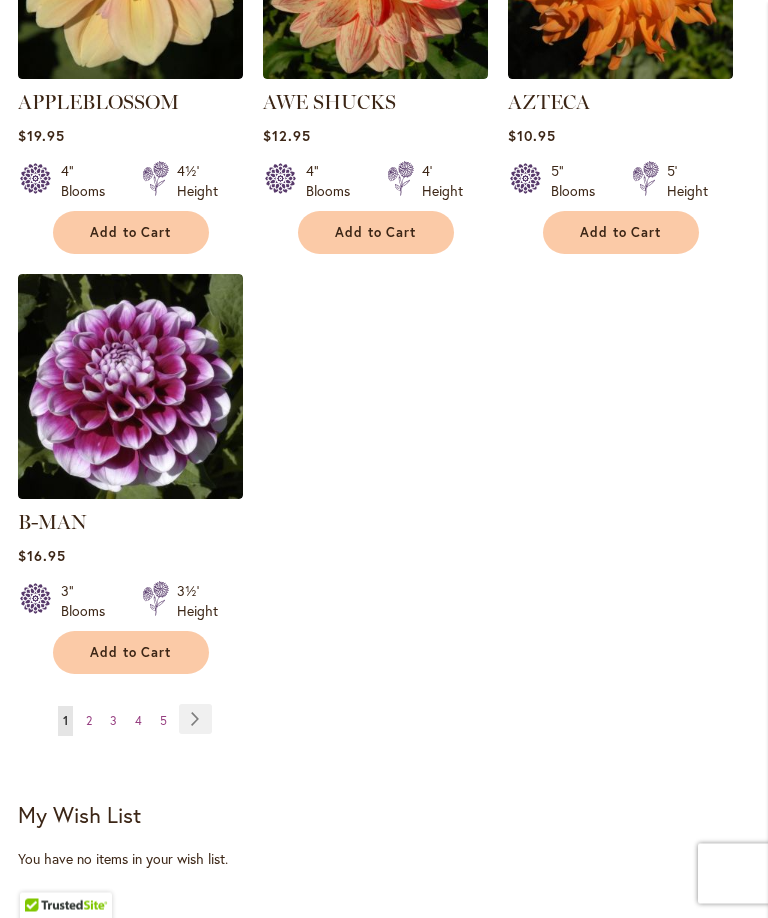 scroll, scrollTop: 2643, scrollLeft: 0, axis: vertical 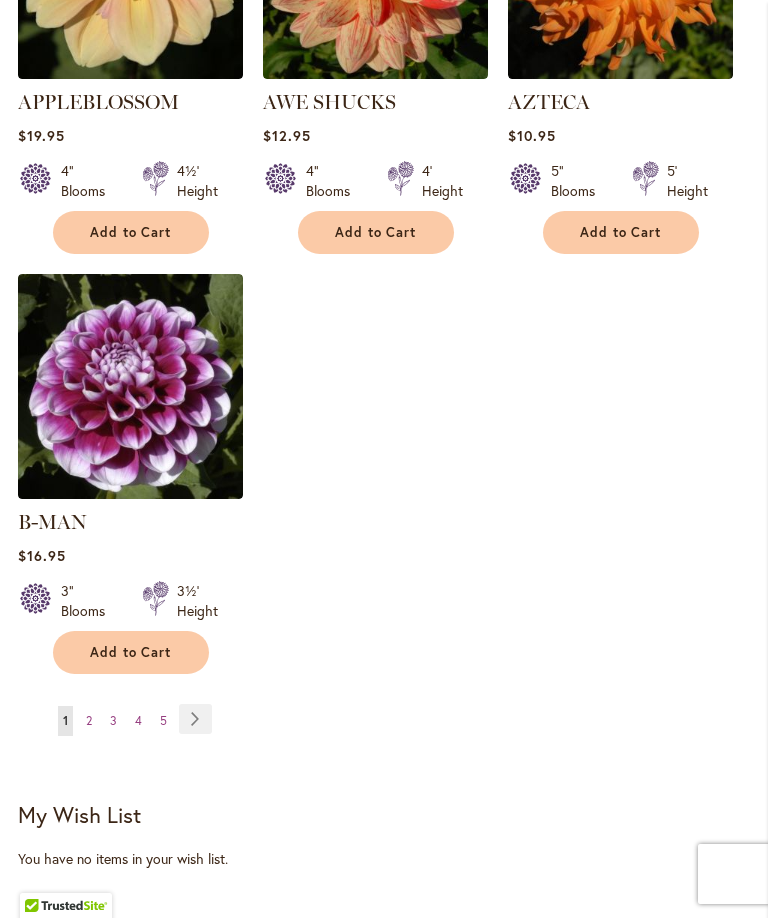 click on "Page
Next" at bounding box center [195, 719] 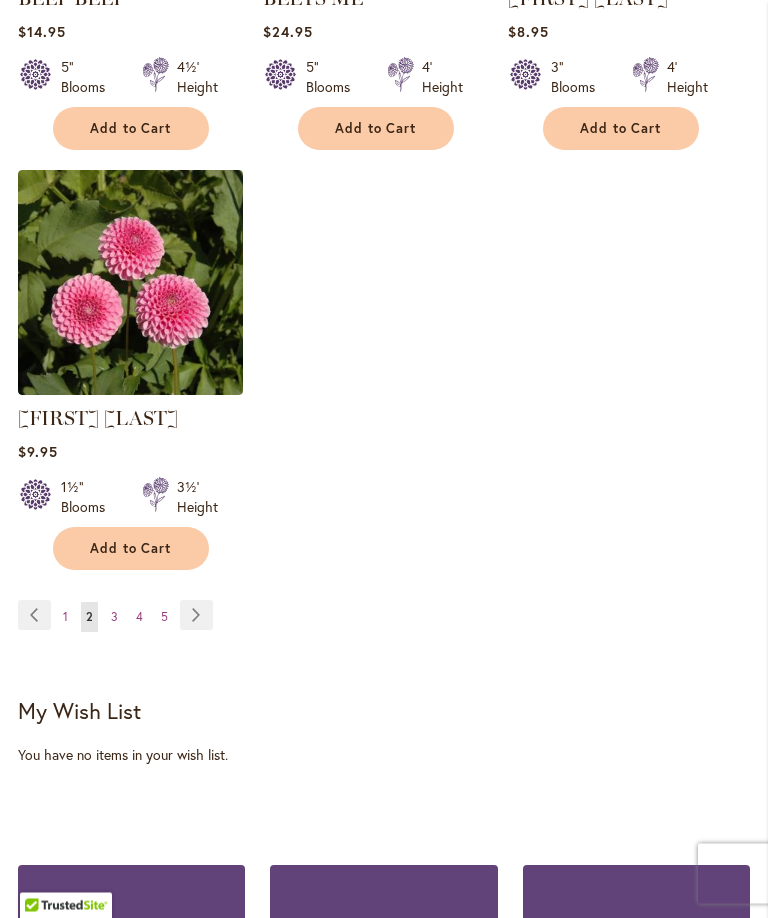 scroll, scrollTop: 2747, scrollLeft: 0, axis: vertical 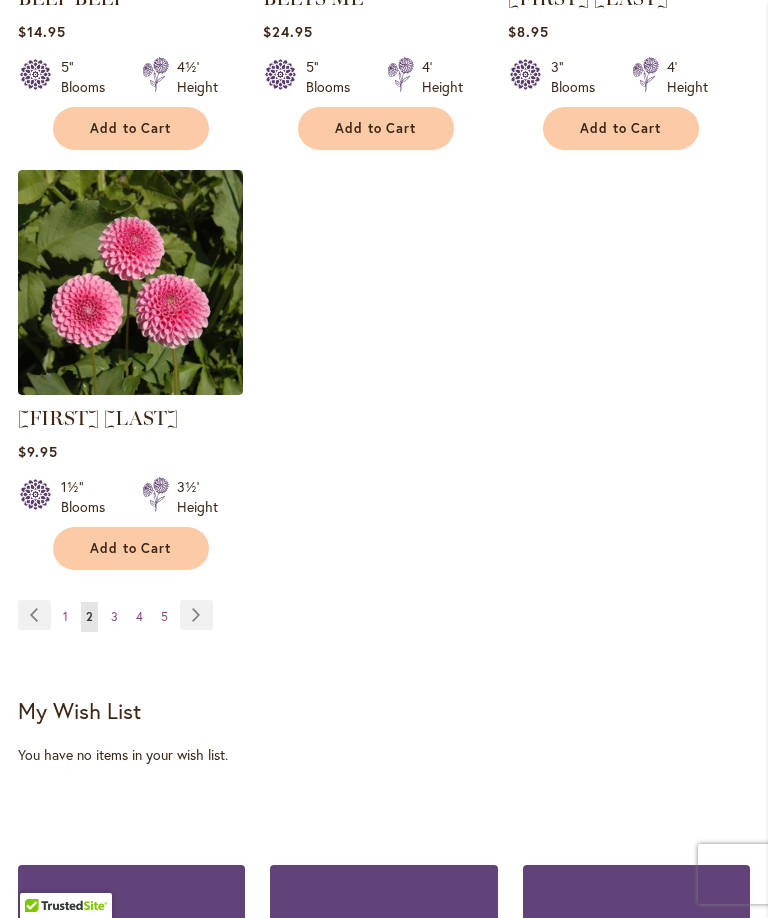 click on "5" at bounding box center (164, 616) 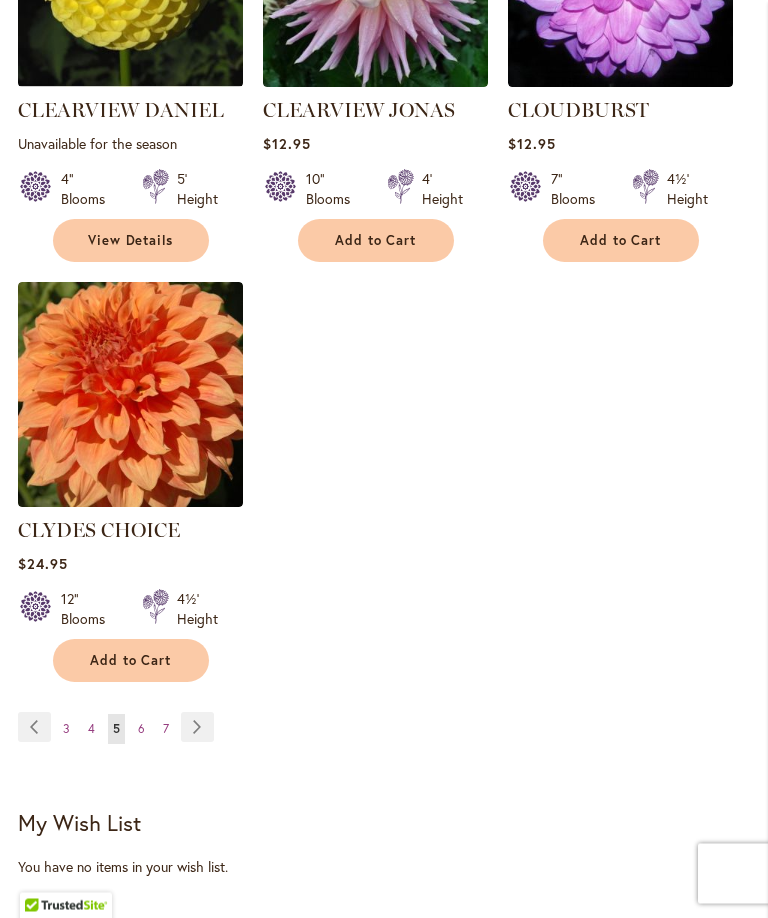 scroll, scrollTop: 2814, scrollLeft: 0, axis: vertical 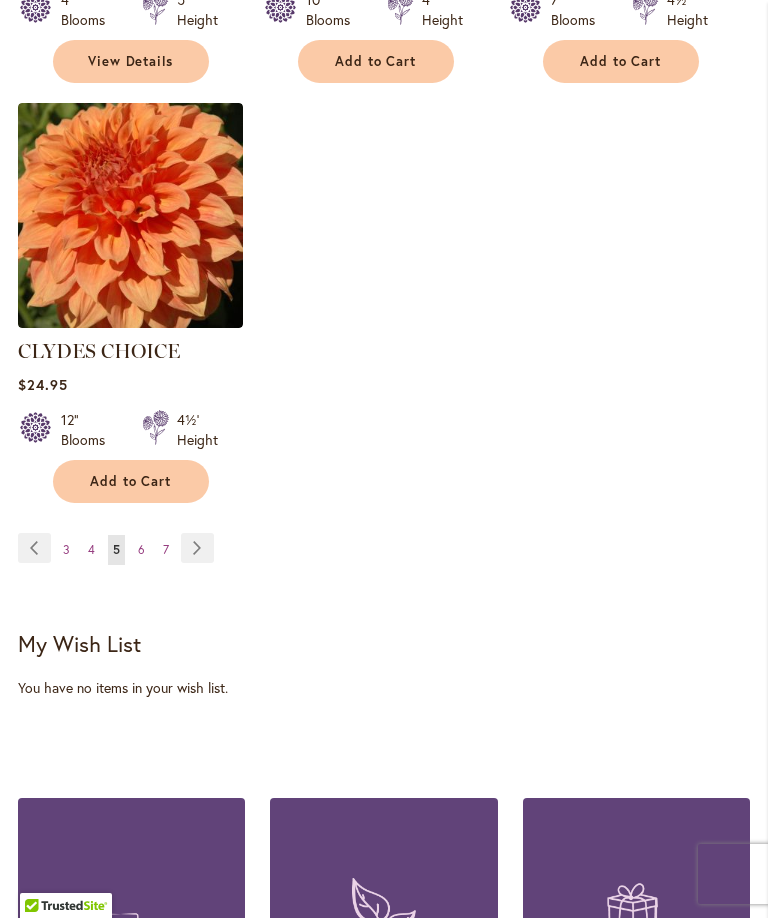click on "Page
7" at bounding box center (166, 550) 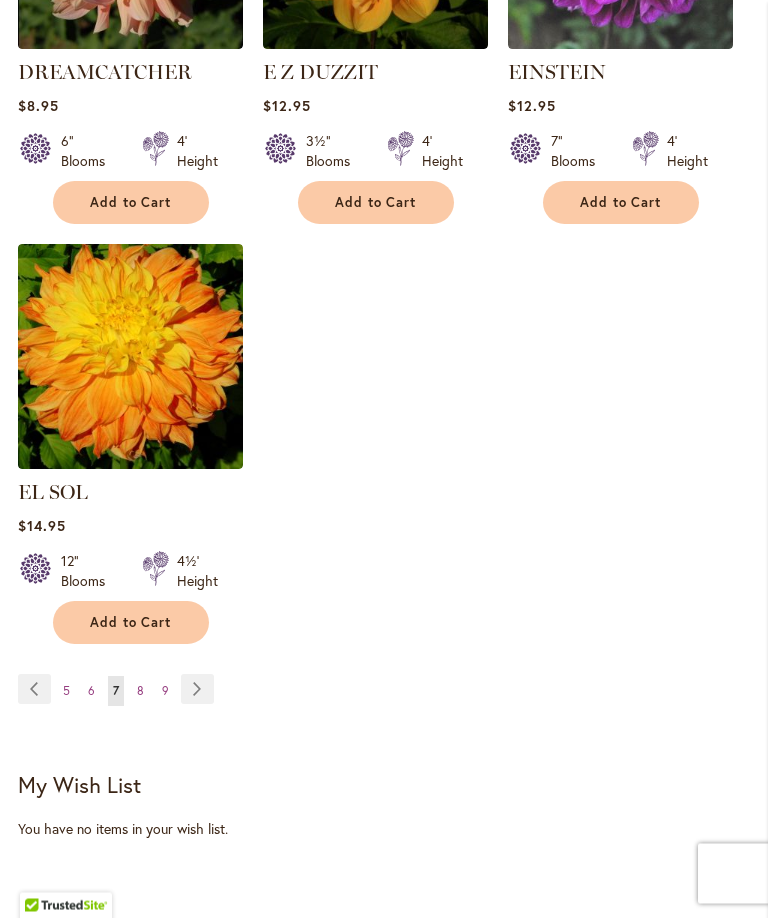 scroll, scrollTop: 2701, scrollLeft: 0, axis: vertical 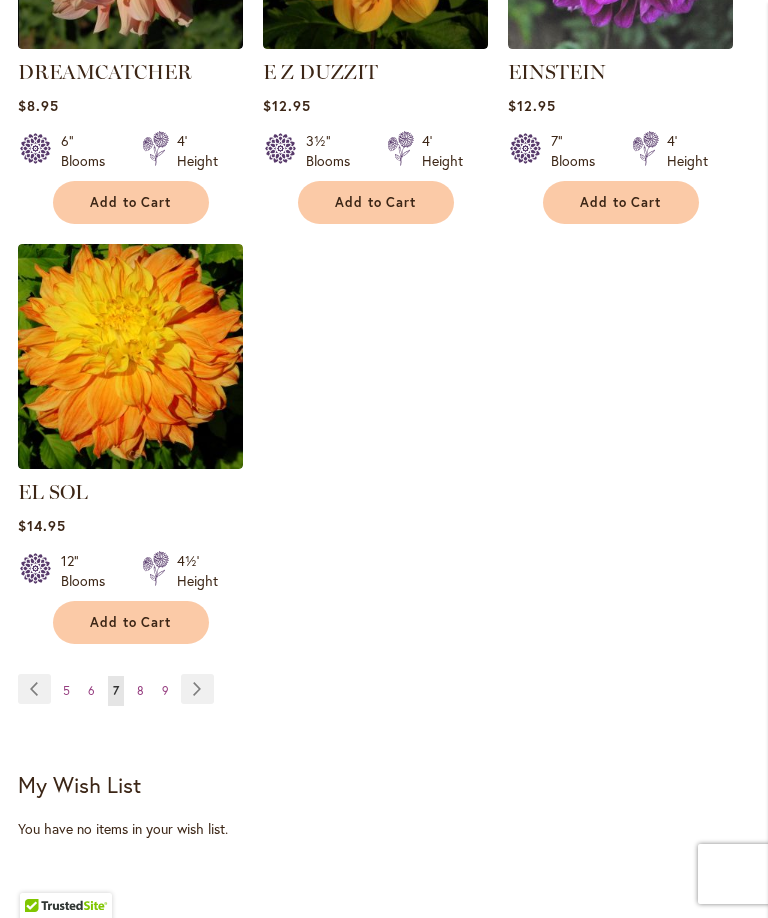 click on "Page
Next" at bounding box center [197, 689] 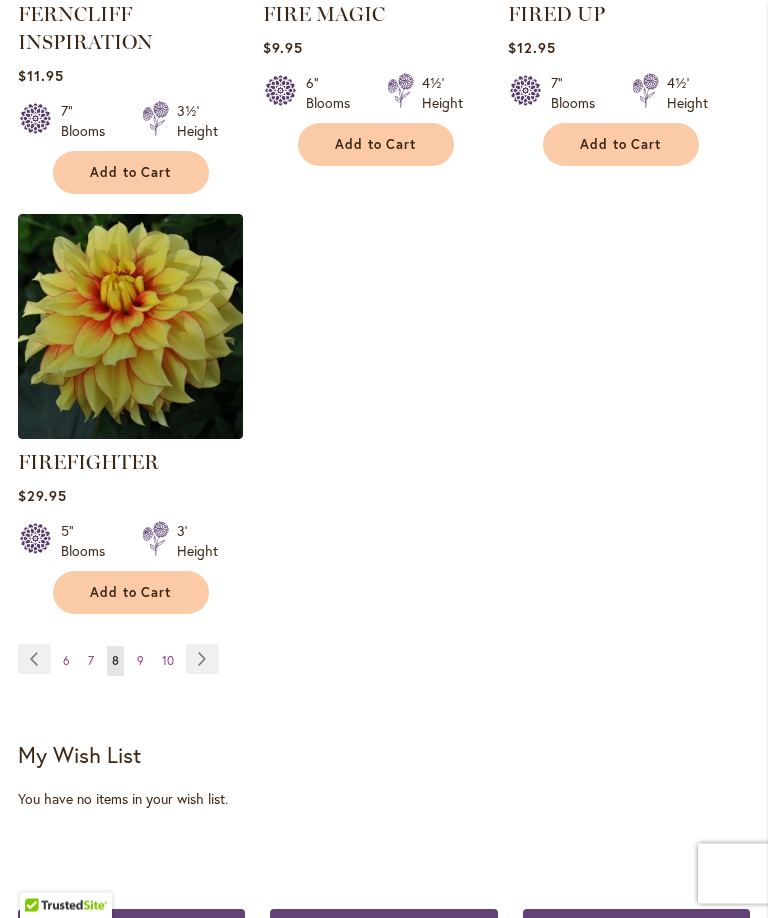 scroll, scrollTop: 2799, scrollLeft: 0, axis: vertical 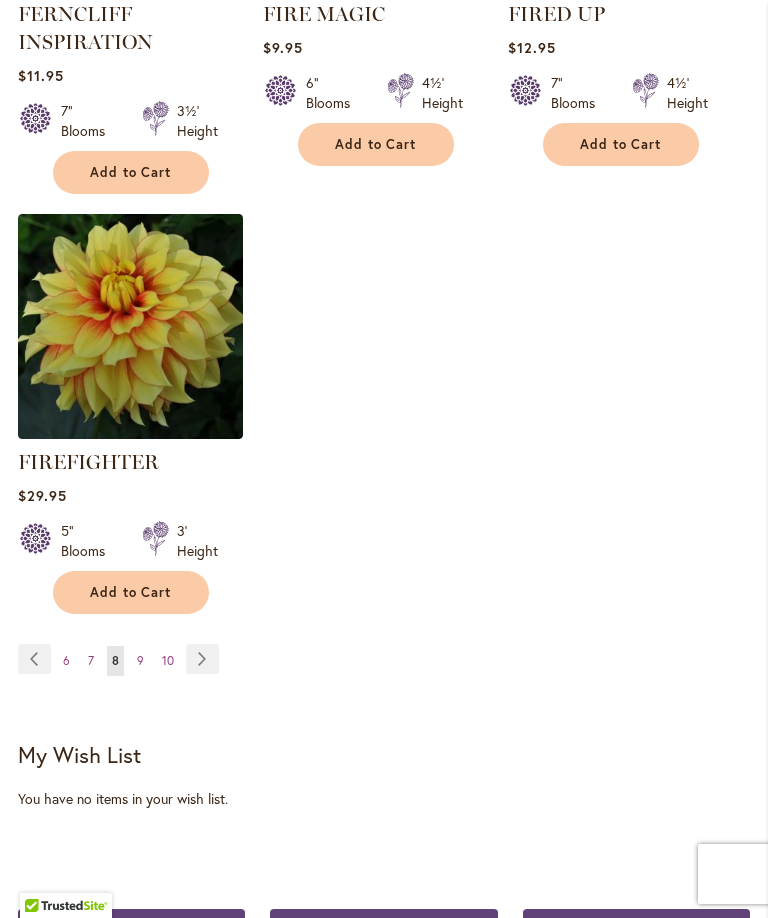 click on "Page
Next" at bounding box center [202, 659] 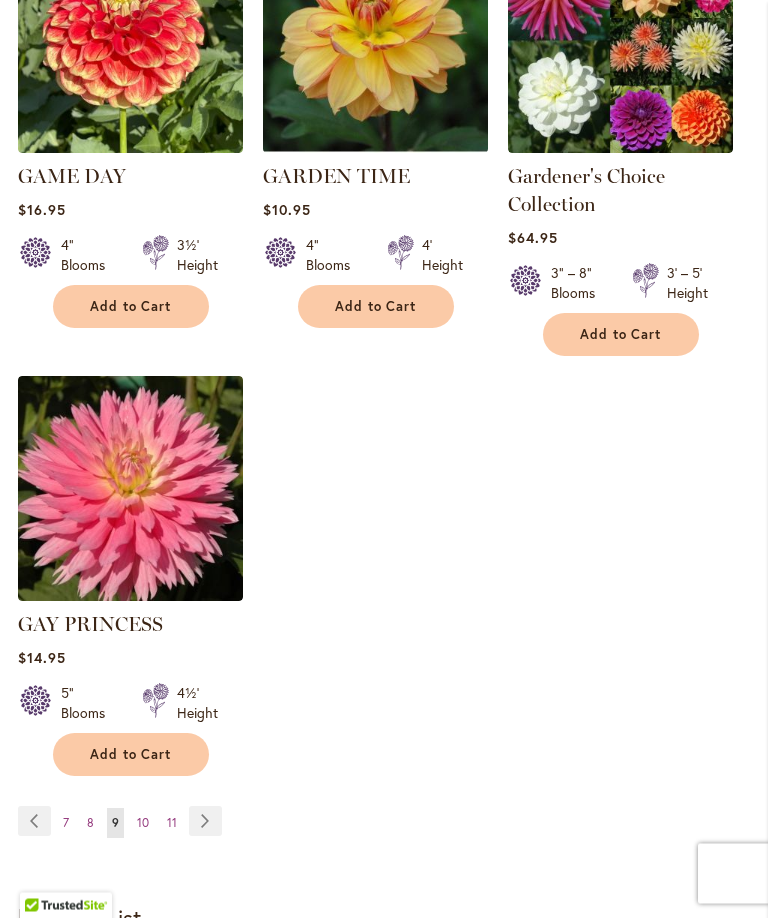 scroll, scrollTop: 2595, scrollLeft: 0, axis: vertical 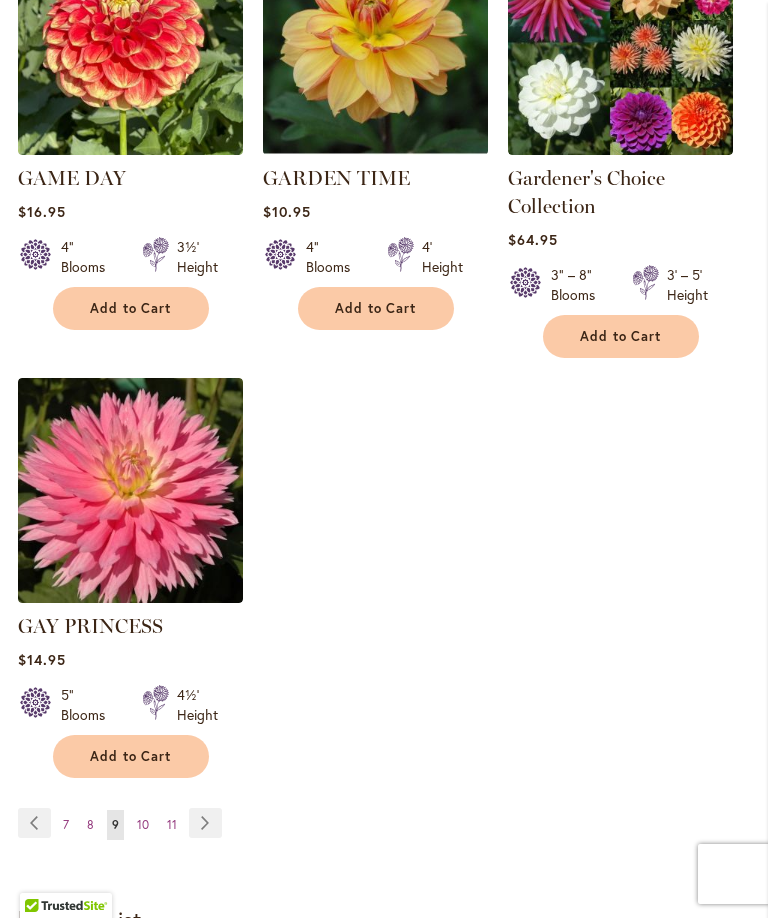 click on "10" at bounding box center (143, 824) 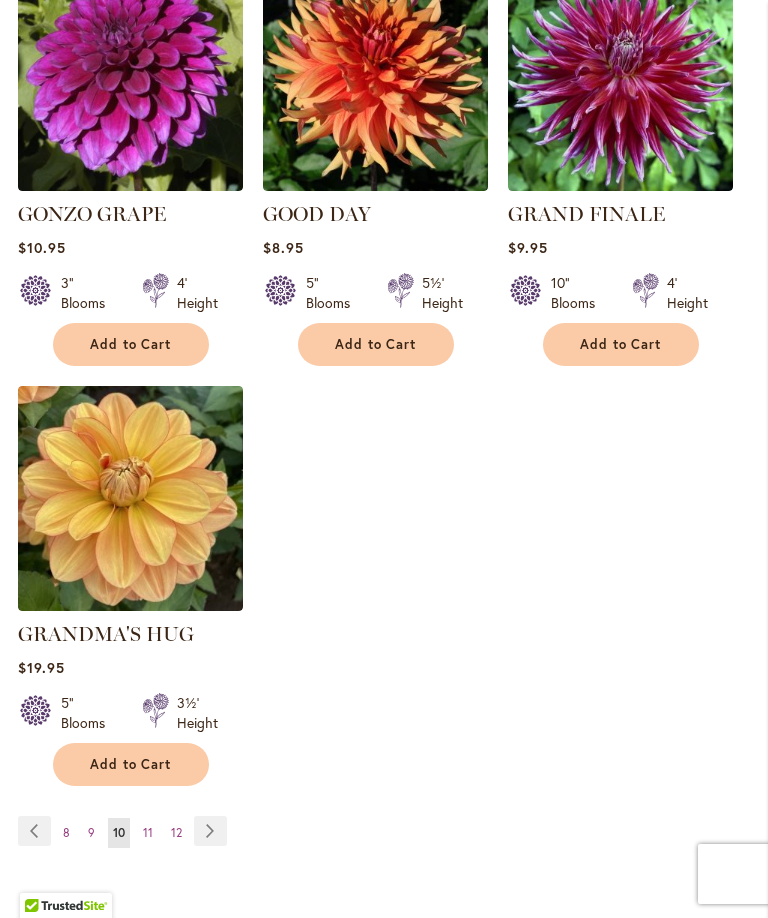 scroll, scrollTop: 2528, scrollLeft: 0, axis: vertical 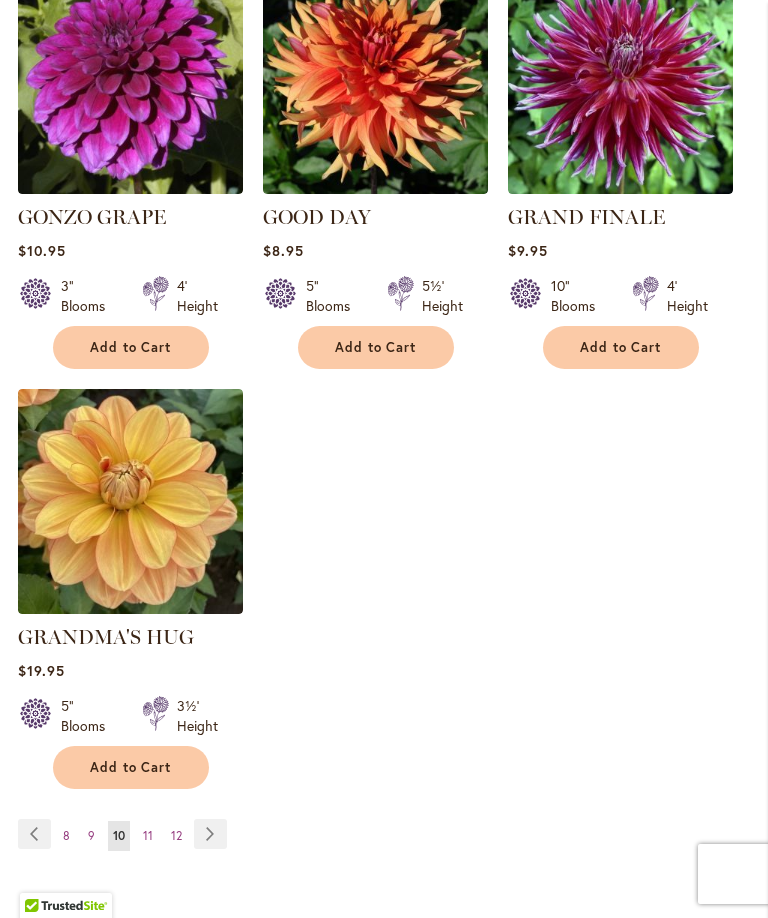 click on "Page
11" at bounding box center [148, 836] 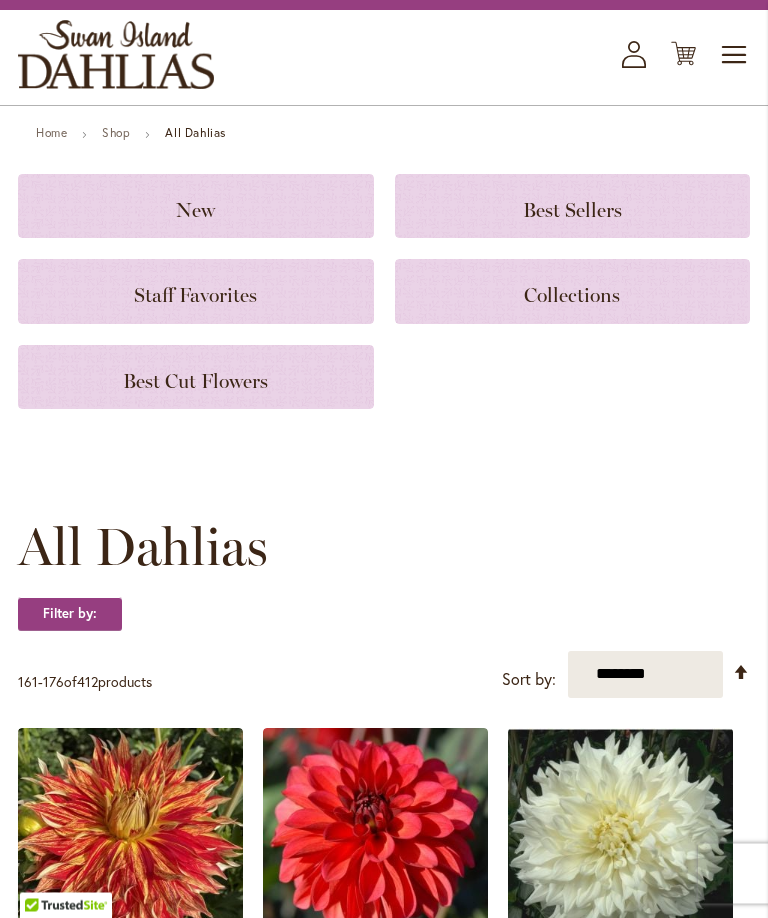 scroll, scrollTop: 0, scrollLeft: 0, axis: both 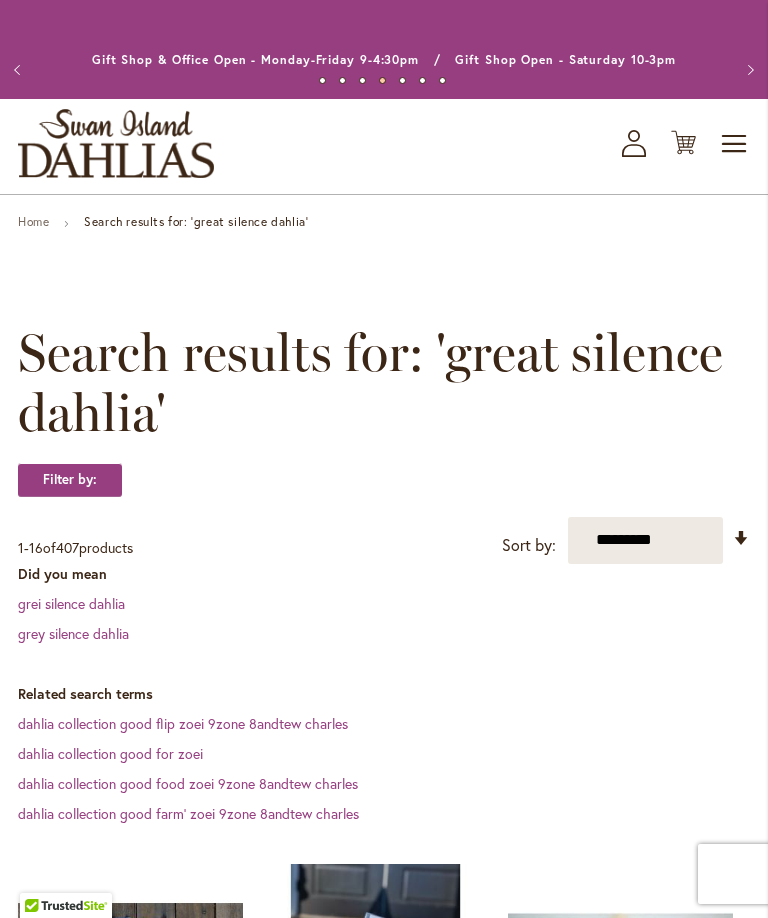 click on "Toggle Nav" at bounding box center [735, 144] 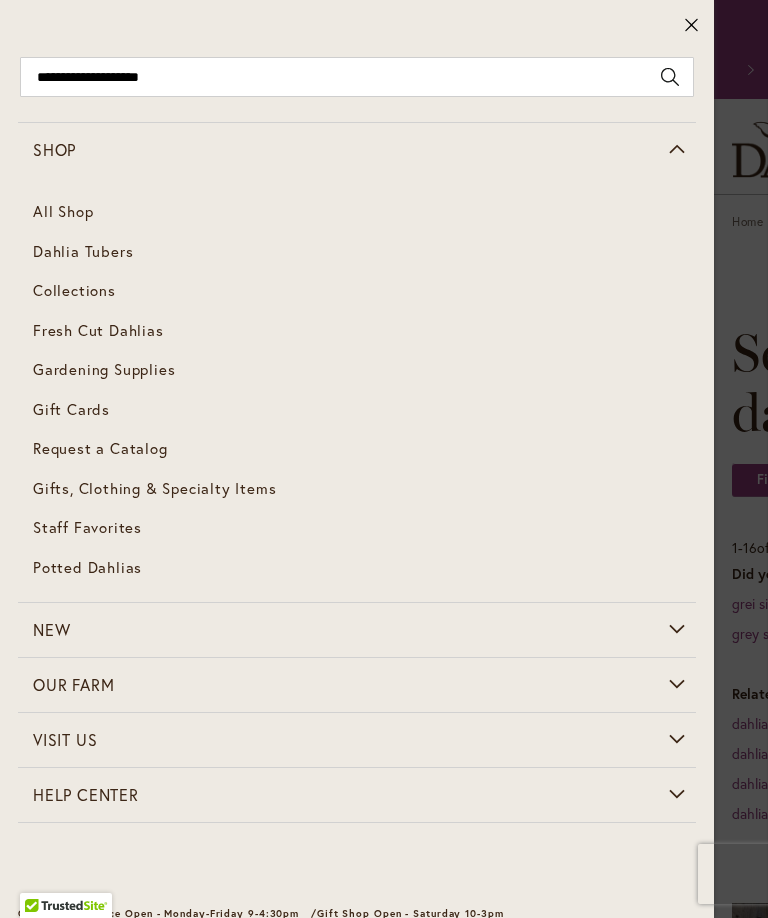 click on "Dahlia Tubers" at bounding box center [357, 252] 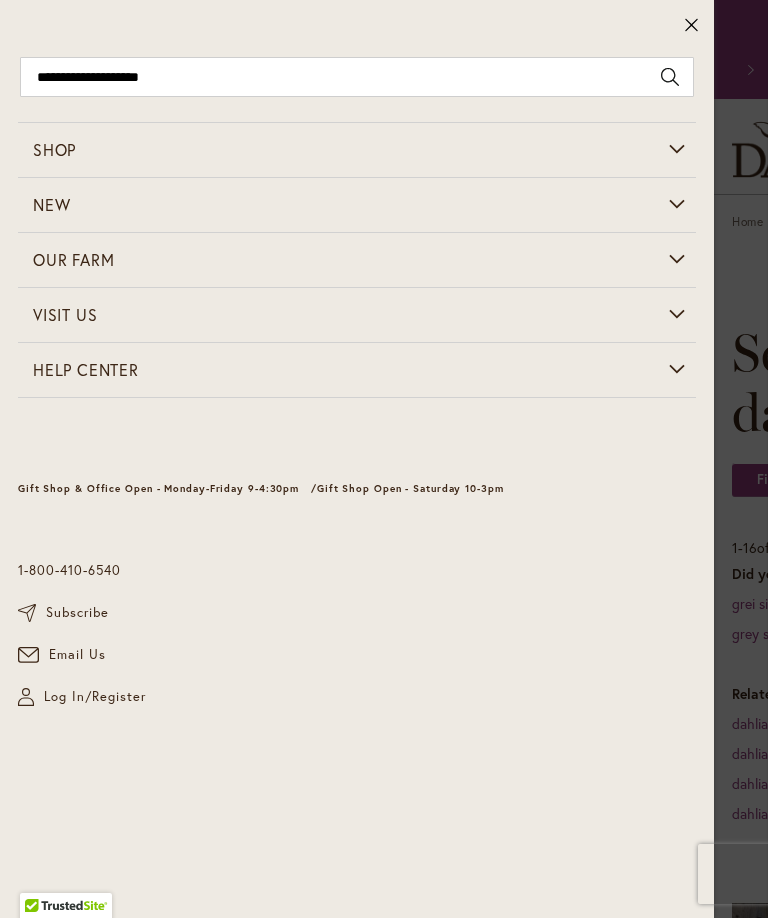 scroll, scrollTop: 0, scrollLeft: 0, axis: both 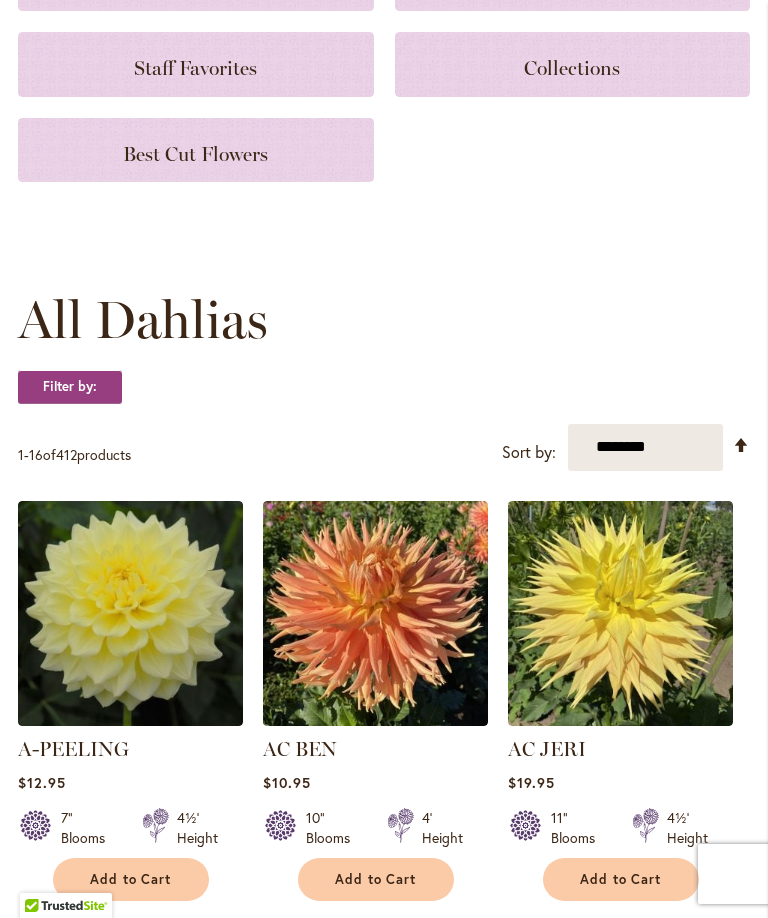 click on "**********" at bounding box center (645, 447) 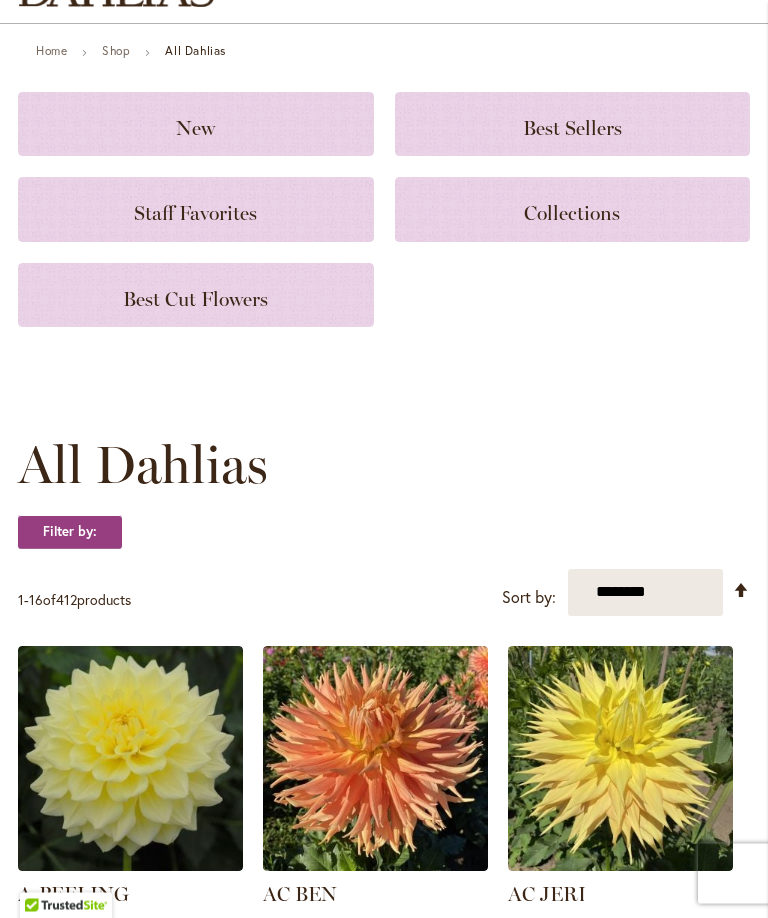 scroll, scrollTop: 0, scrollLeft: 0, axis: both 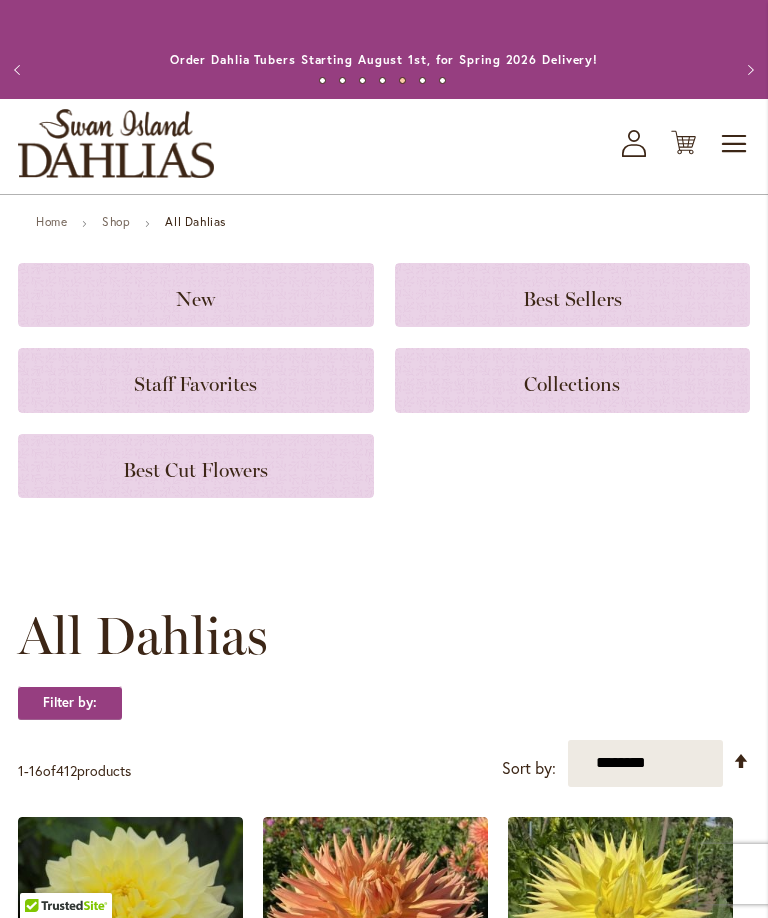 click on "Toggle Nav" at bounding box center [735, 144] 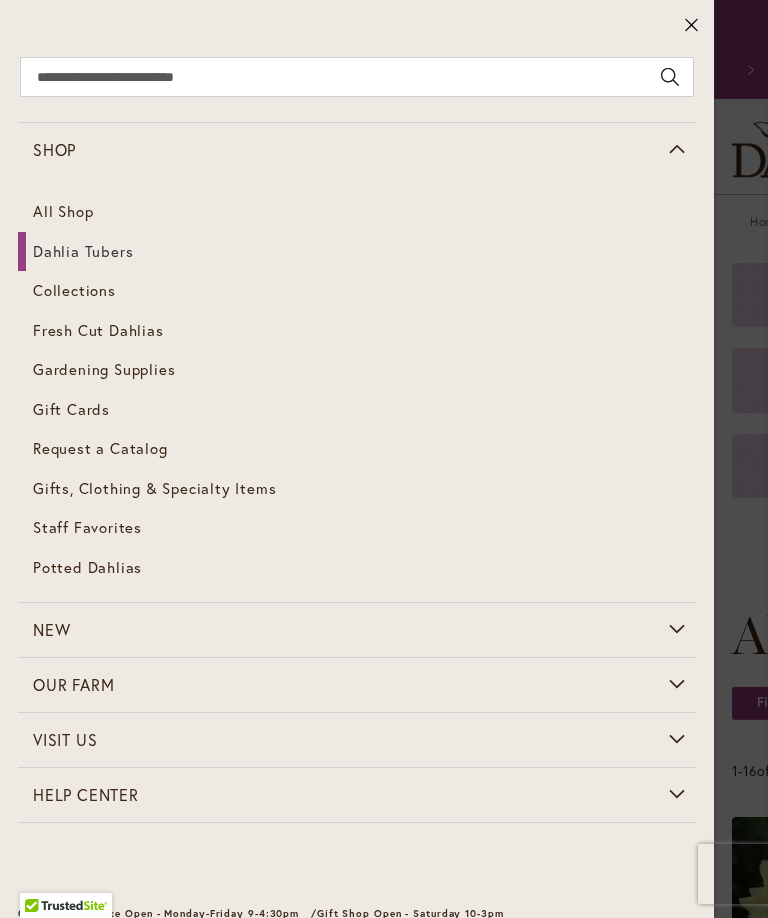 click on "Dahlia Tubers" at bounding box center (83, 251) 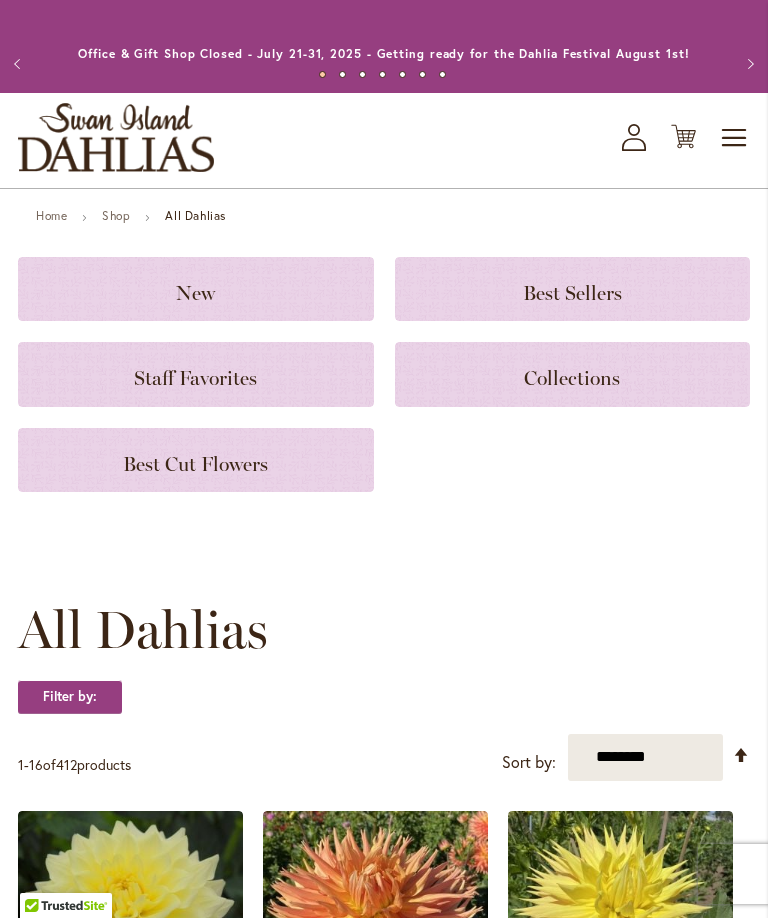 scroll, scrollTop: 7, scrollLeft: 0, axis: vertical 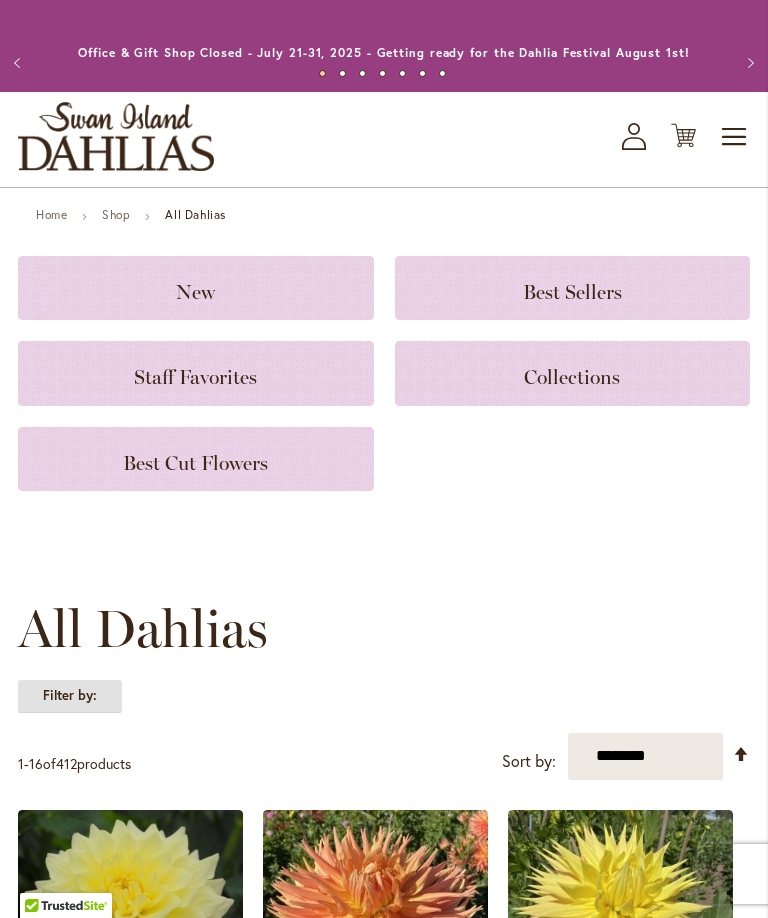 click on "Filter by:" at bounding box center [70, 696] 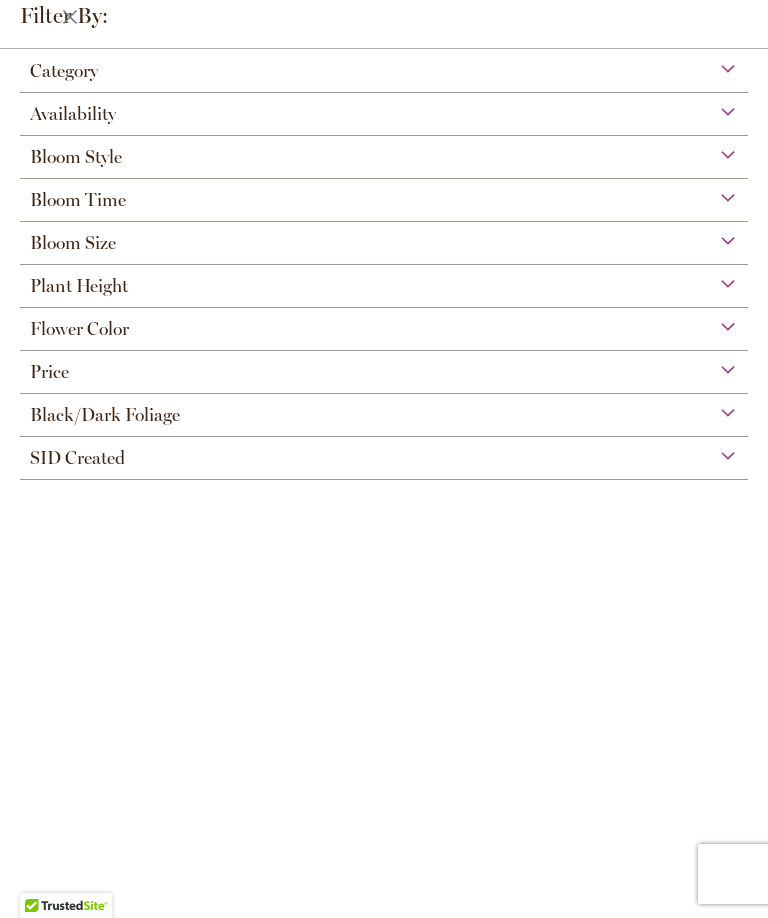 click on "Flower Color" at bounding box center (384, 324) 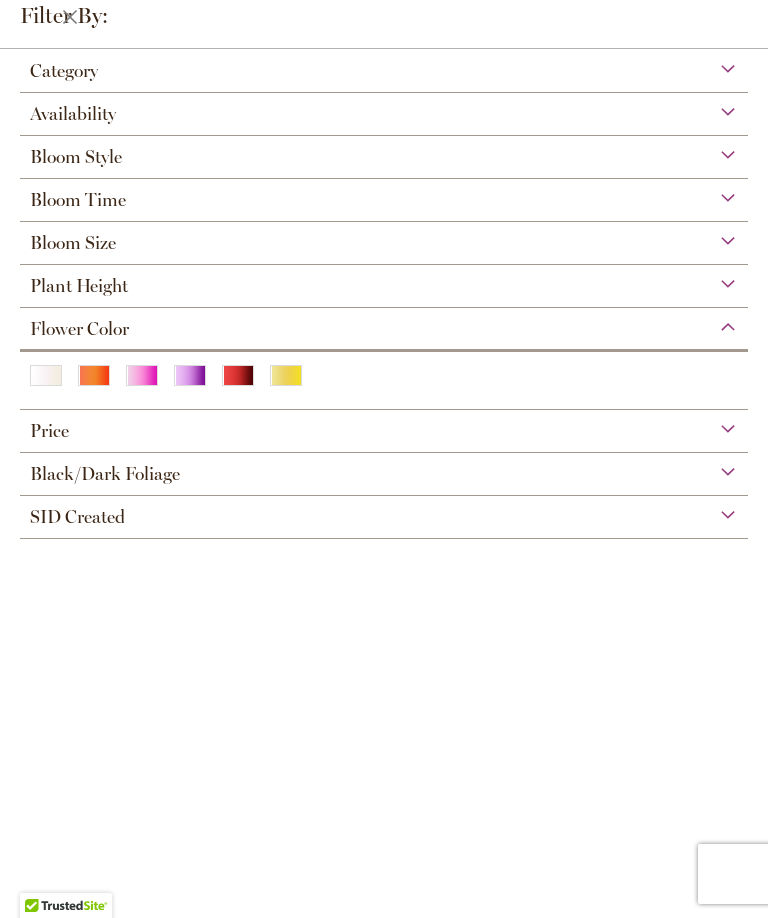 click at bounding box center (142, 375) 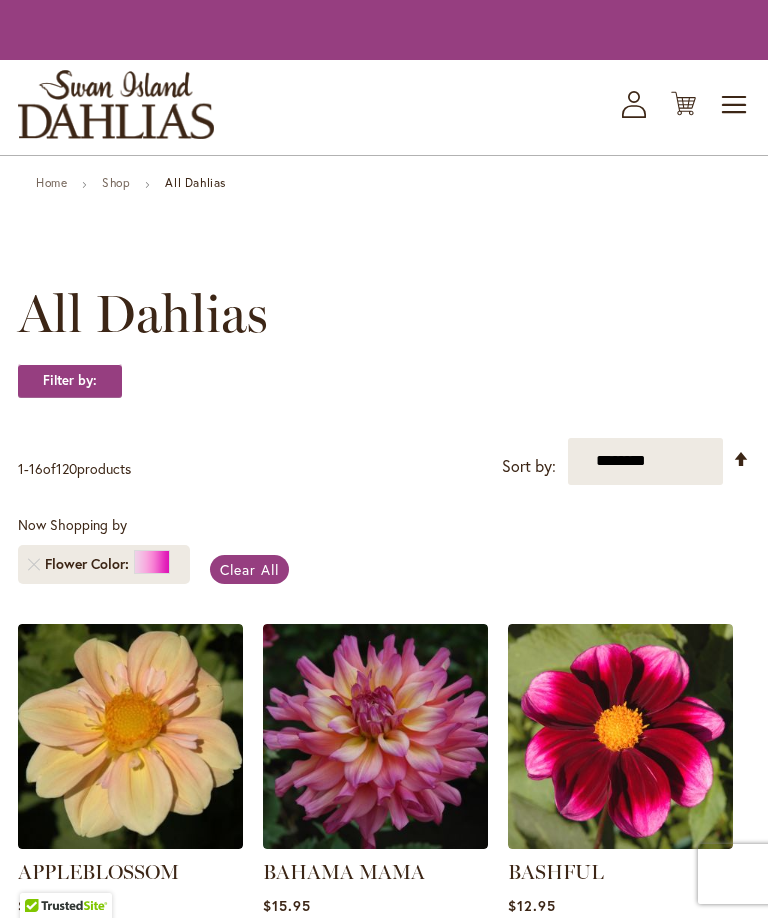 scroll, scrollTop: 0, scrollLeft: 0, axis: both 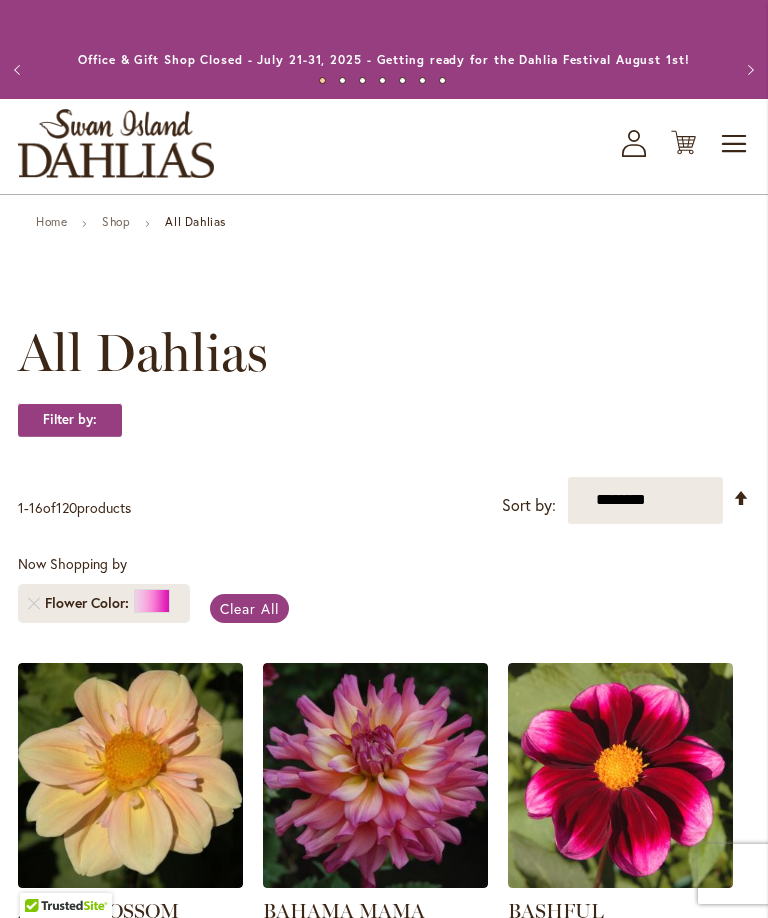 click on "Flower Color" at bounding box center [89, 603] 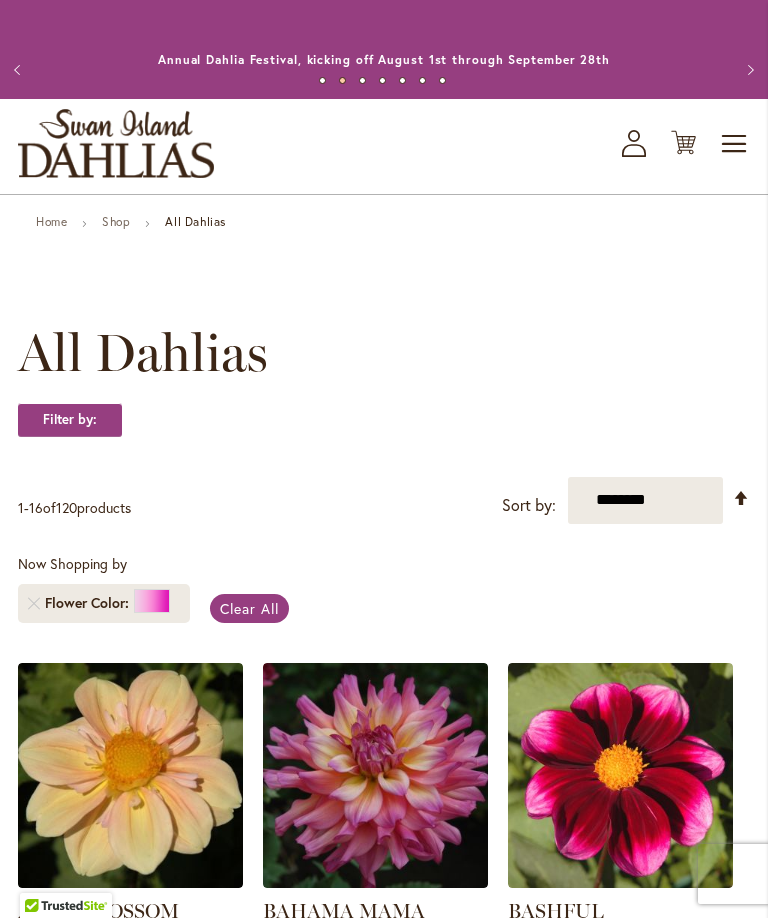 click on "Flower Color" at bounding box center [104, 603] 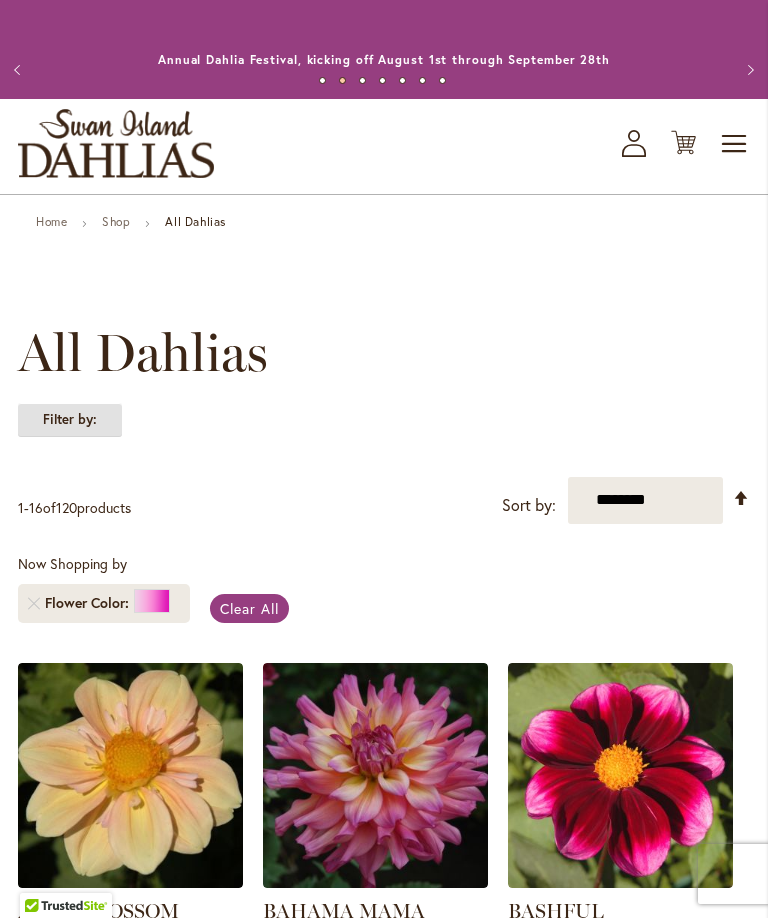 click on "Filter by:" at bounding box center [70, 420] 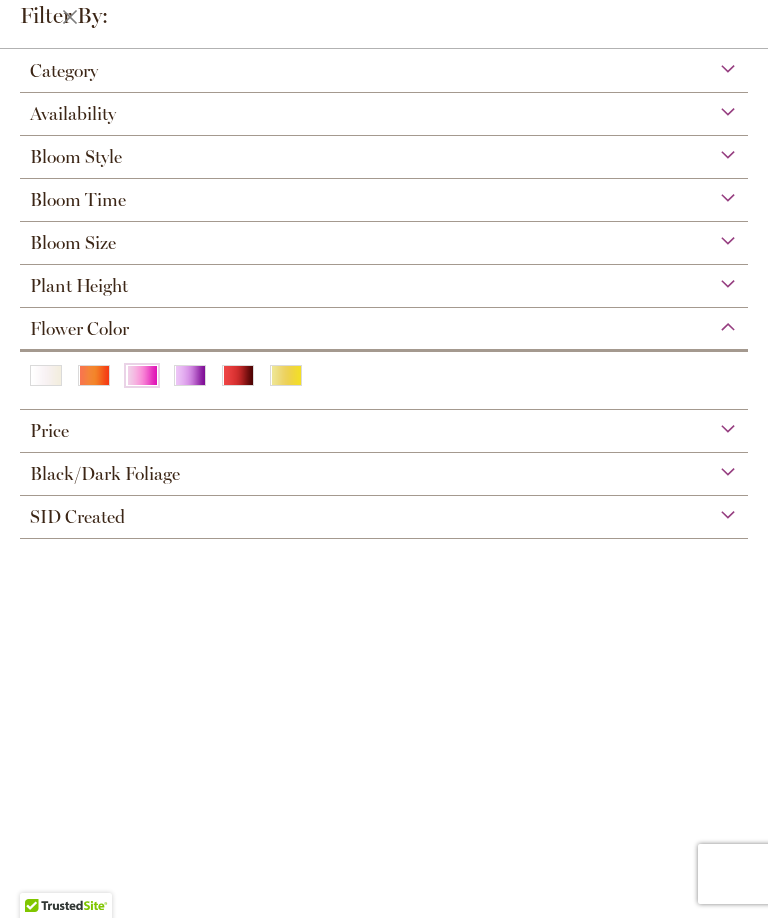 click at bounding box center (94, 375) 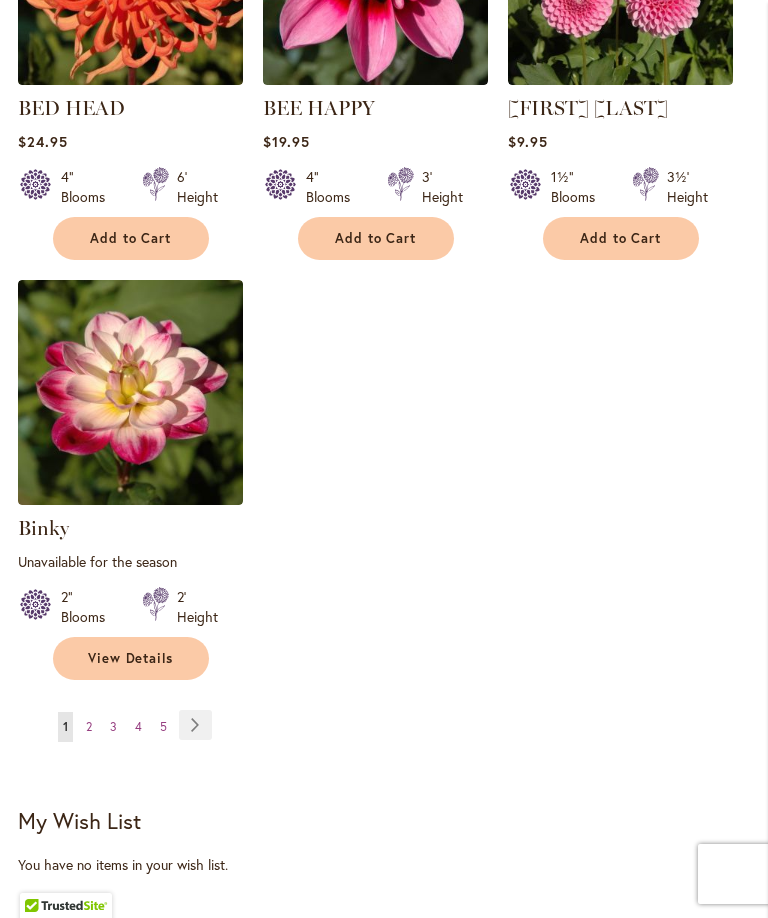 scroll, scrollTop: 2487, scrollLeft: 0, axis: vertical 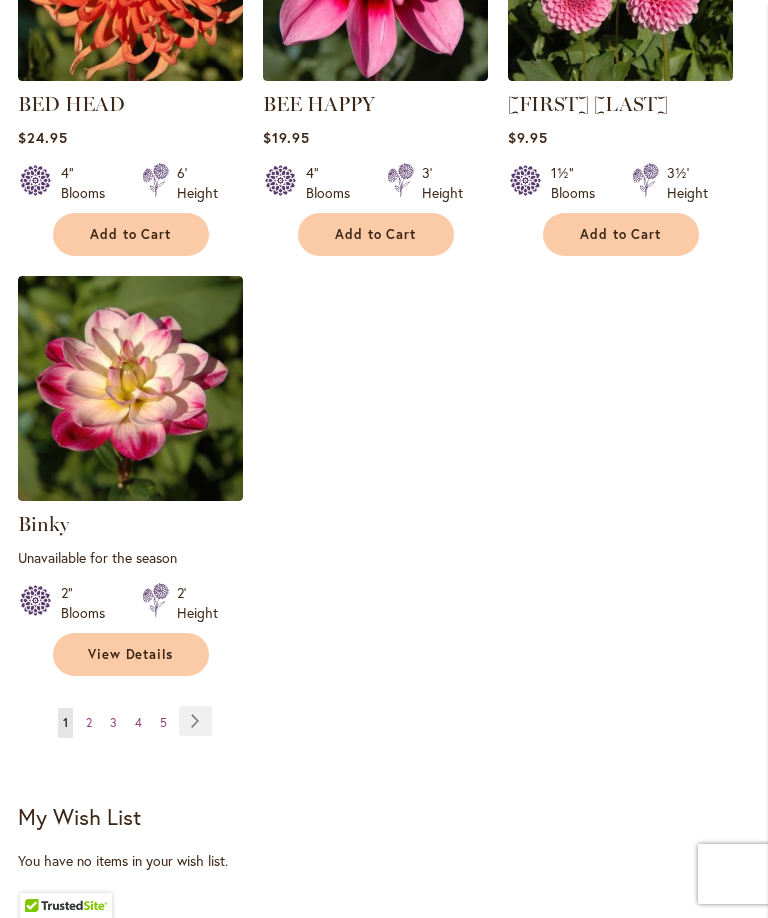 click on "Page
2" at bounding box center [89, 723] 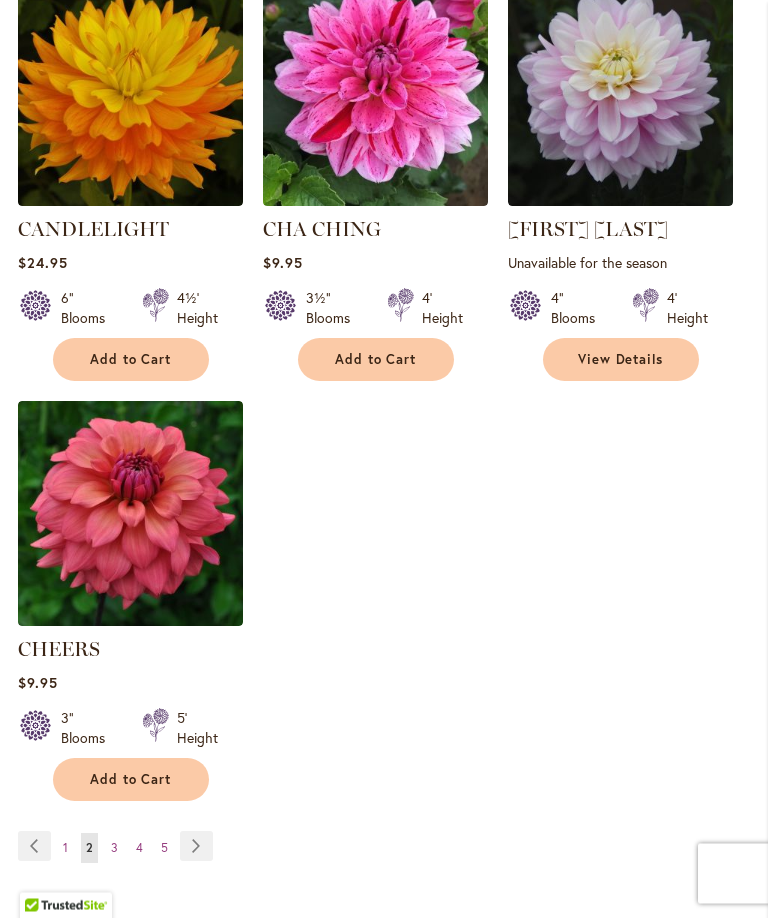 scroll, scrollTop: 2365, scrollLeft: 0, axis: vertical 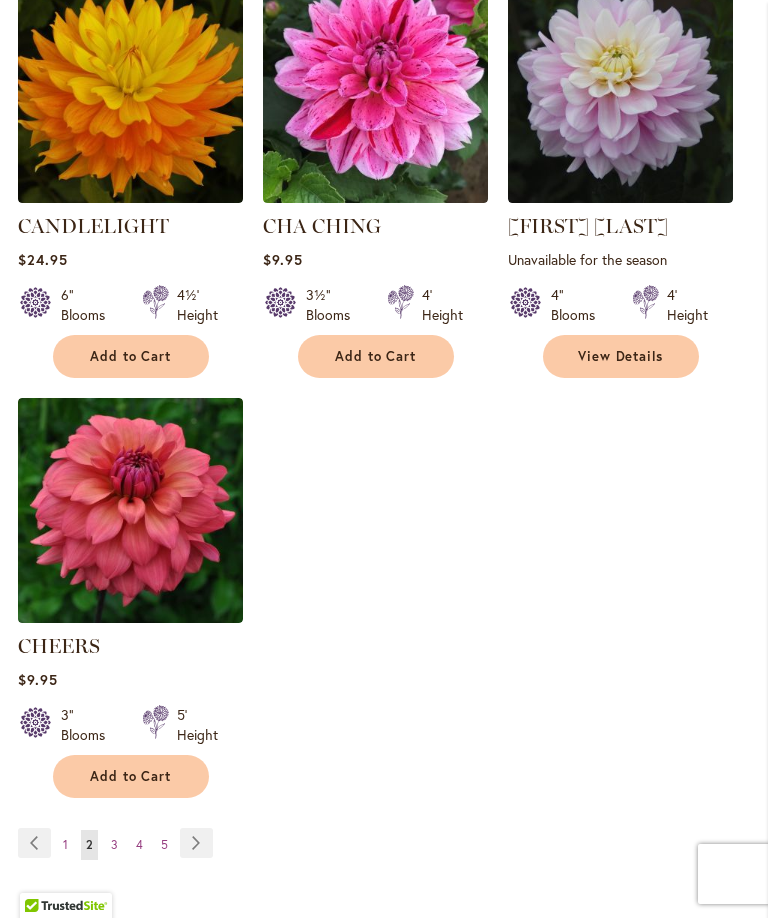 click at bounding box center [130, 510] 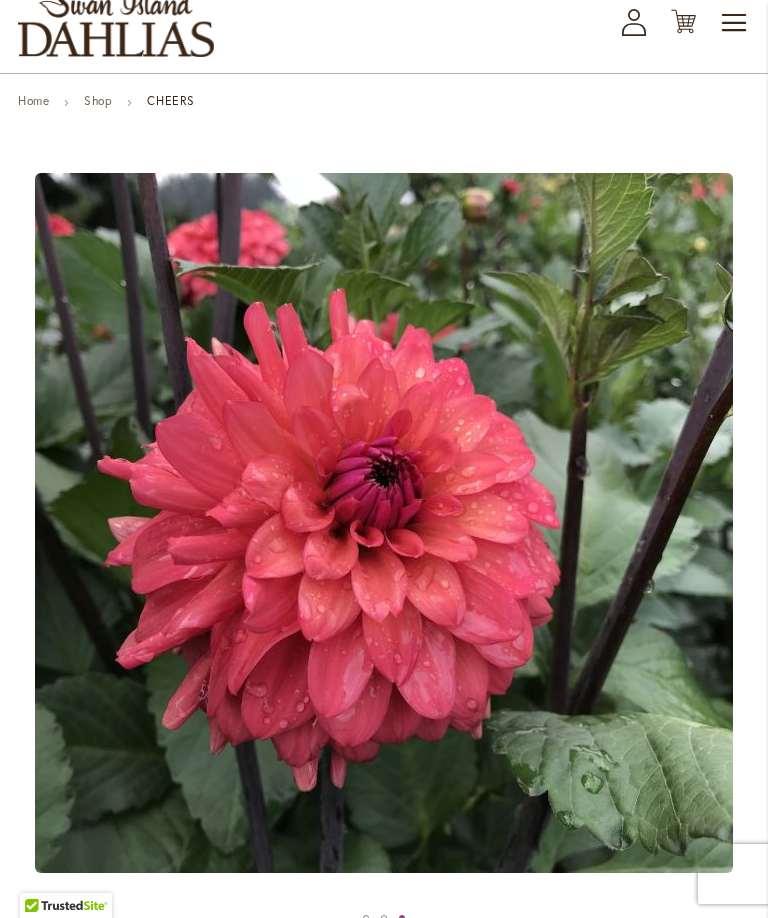 scroll, scrollTop: 187, scrollLeft: 0, axis: vertical 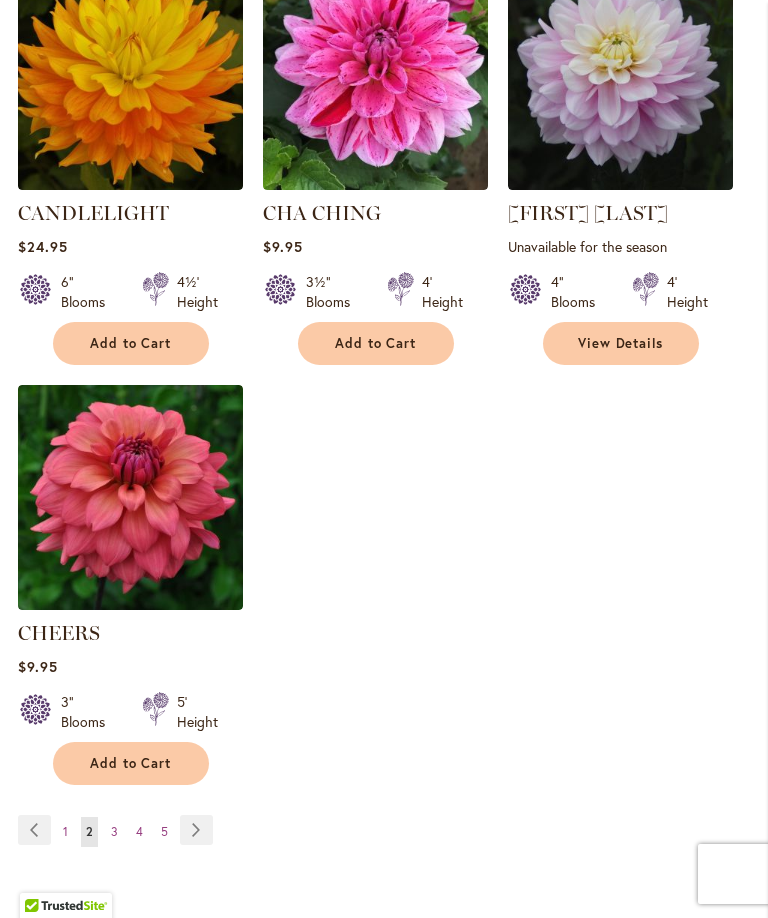 click on "Page
3" at bounding box center [114, 832] 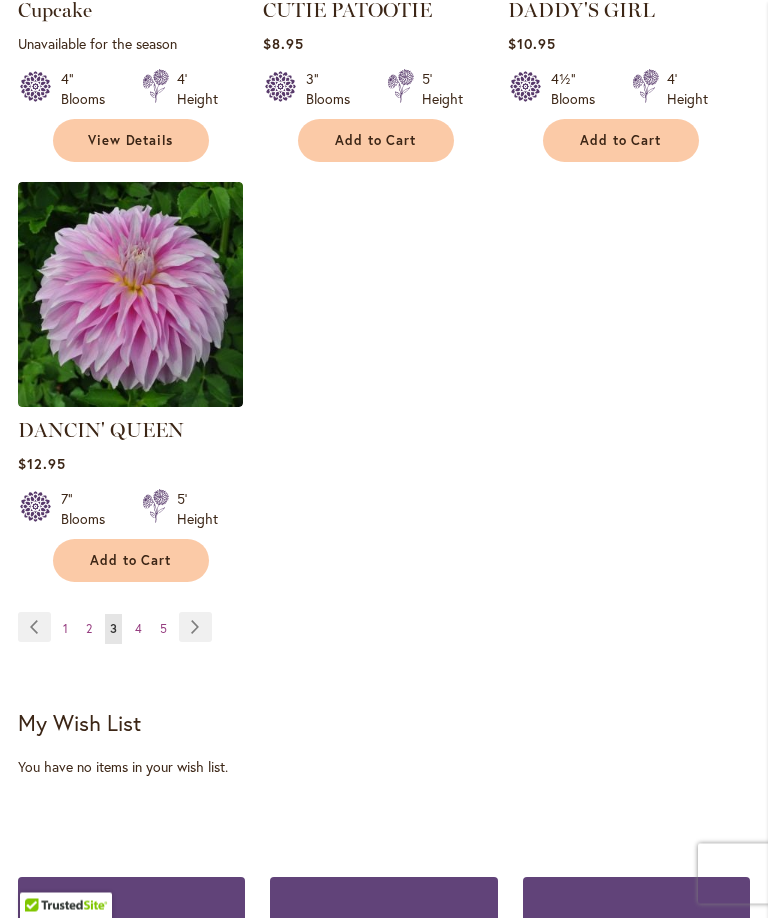 scroll, scrollTop: 2602, scrollLeft: 0, axis: vertical 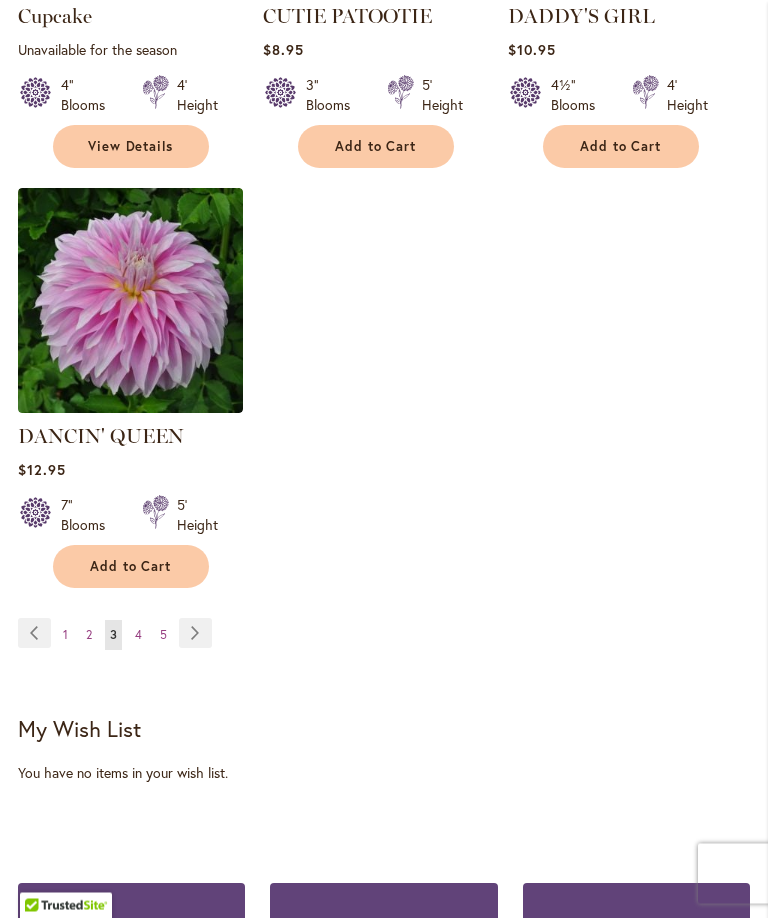 click on "Page
4" at bounding box center (138, 636) 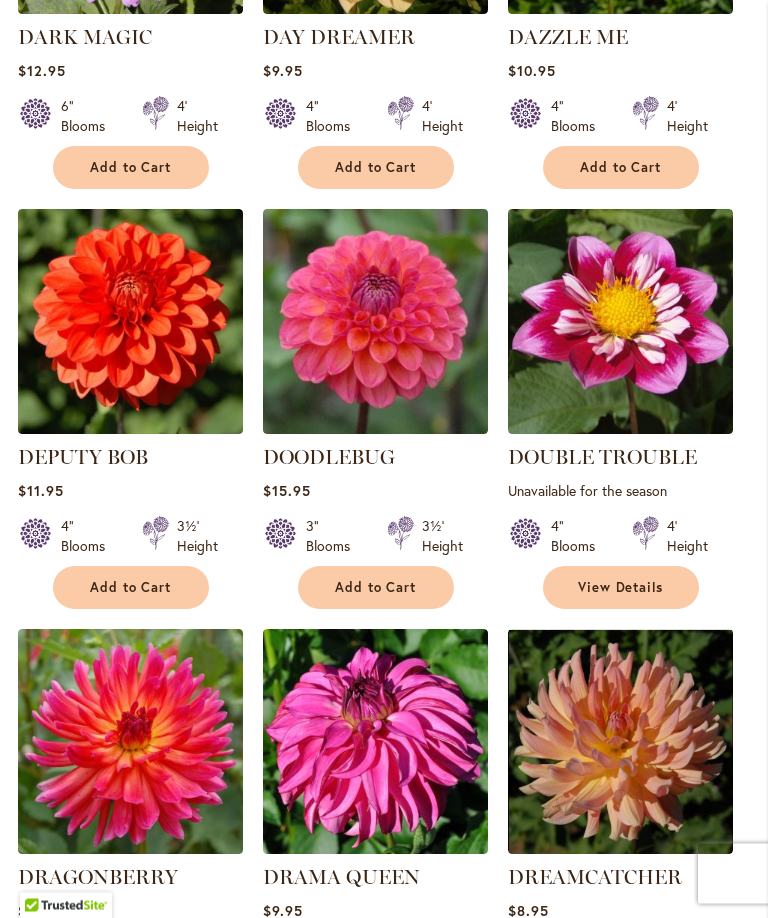 scroll, scrollTop: 873, scrollLeft: 0, axis: vertical 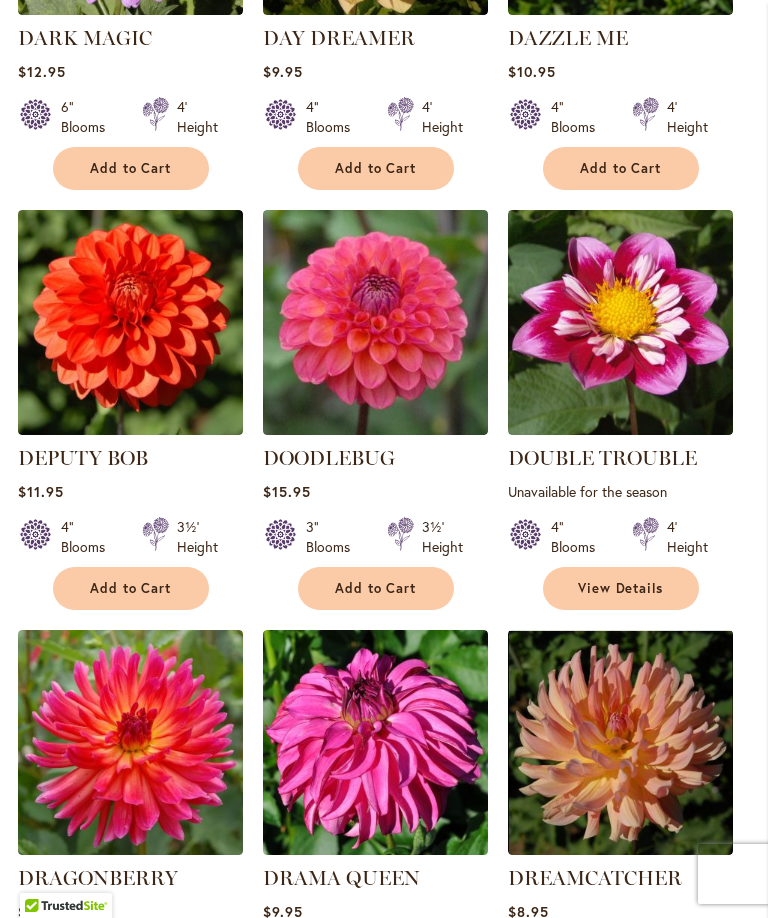 click at bounding box center (375, 322) 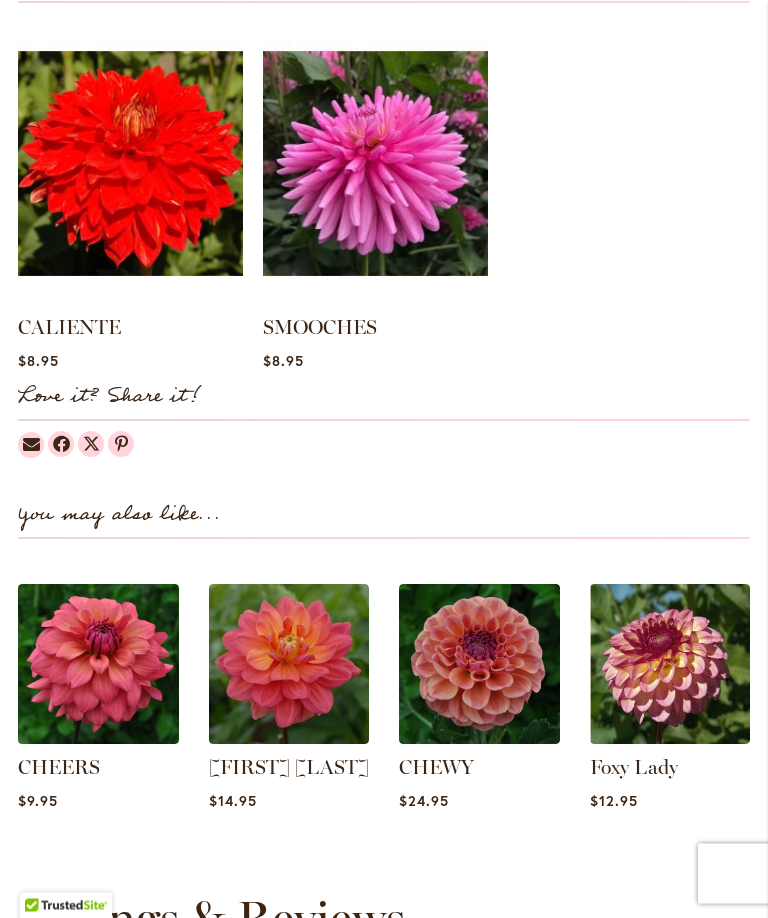 scroll, scrollTop: 1798, scrollLeft: 0, axis: vertical 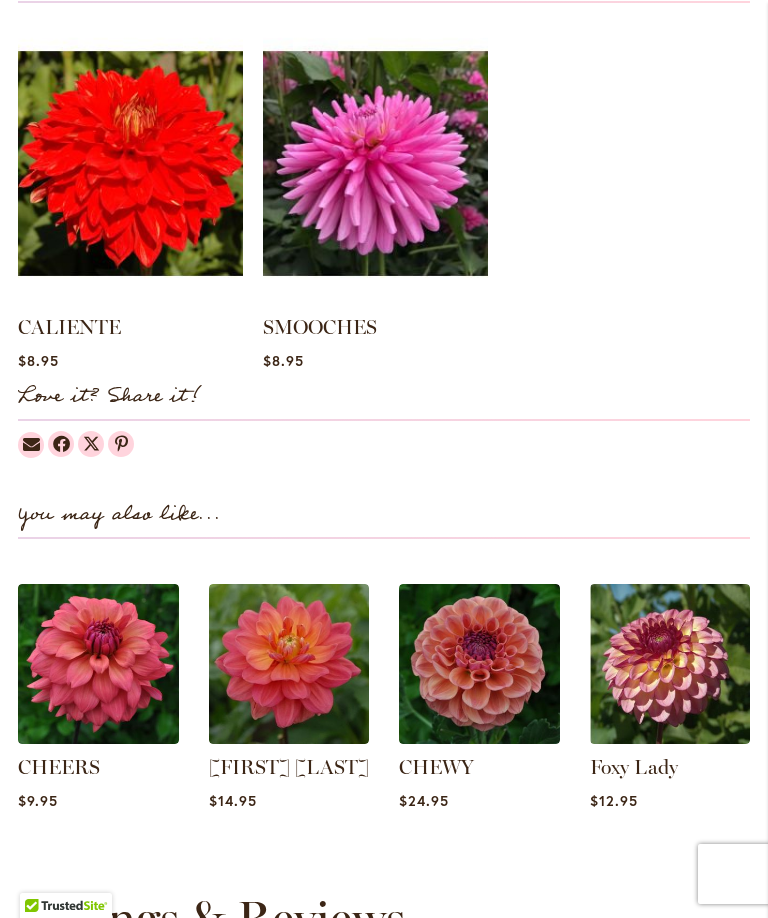 click at bounding box center [289, 664] 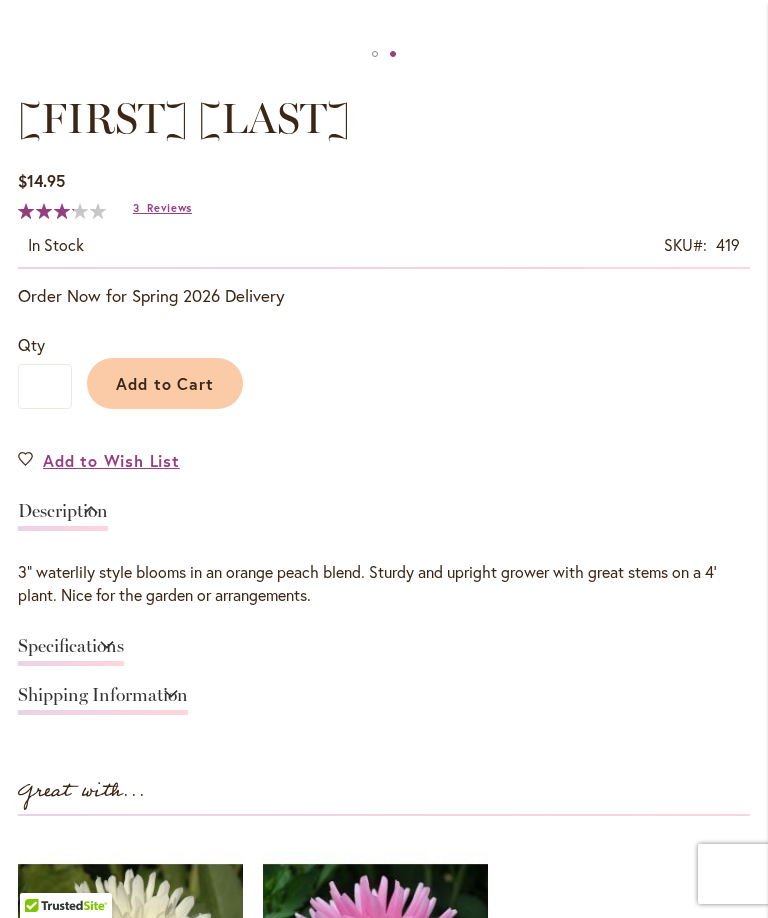 scroll, scrollTop: 986, scrollLeft: 0, axis: vertical 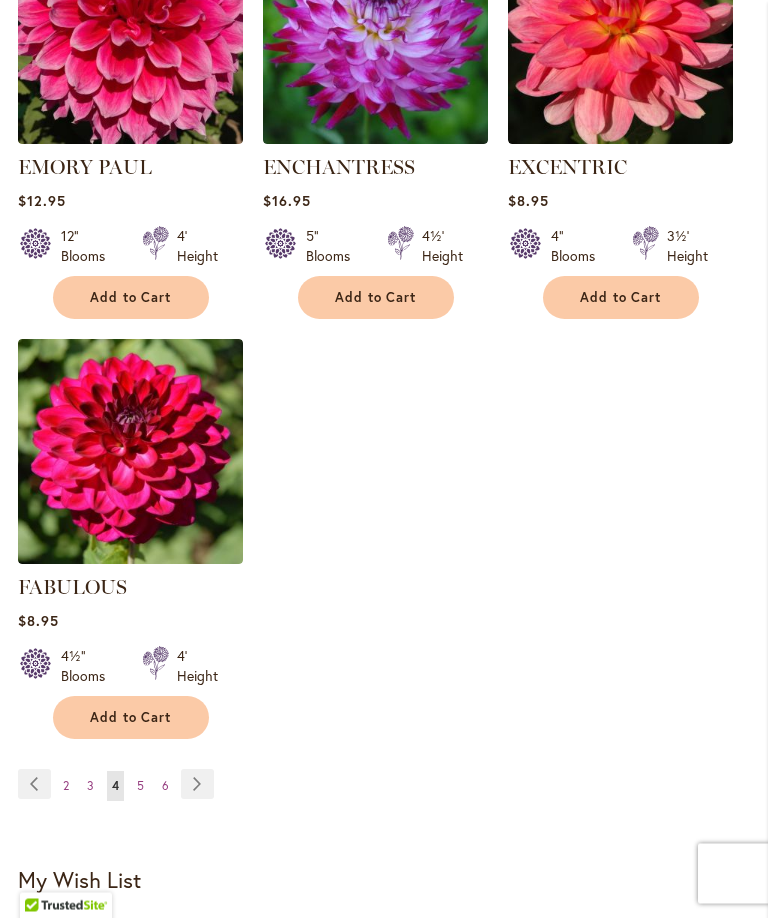 click on "Page
5" at bounding box center (140, 787) 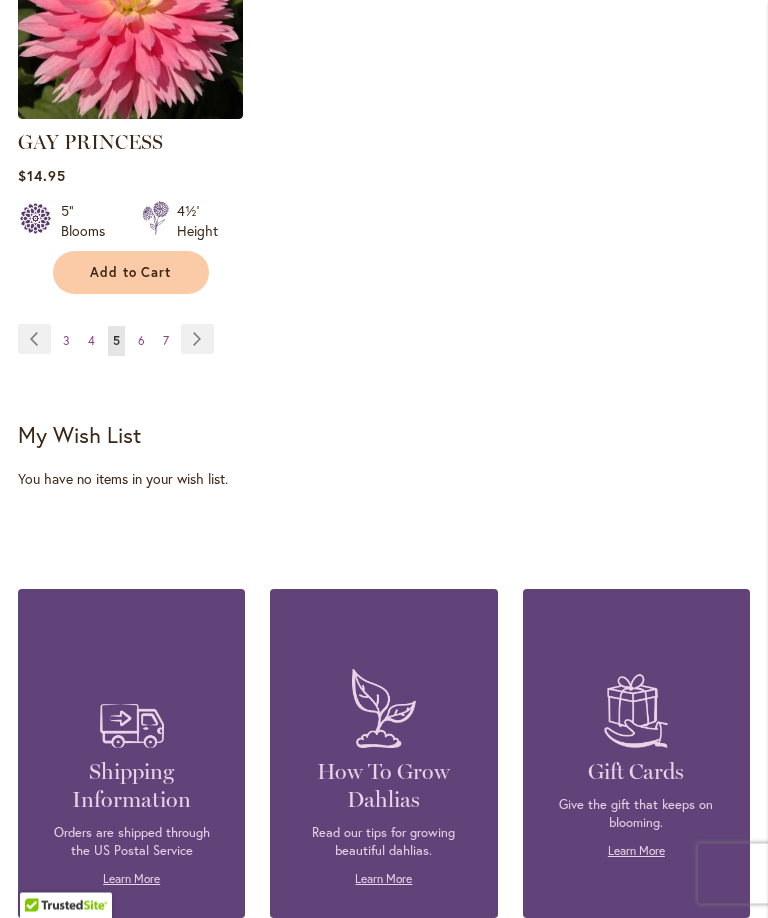 scroll, scrollTop: 2869, scrollLeft: 0, axis: vertical 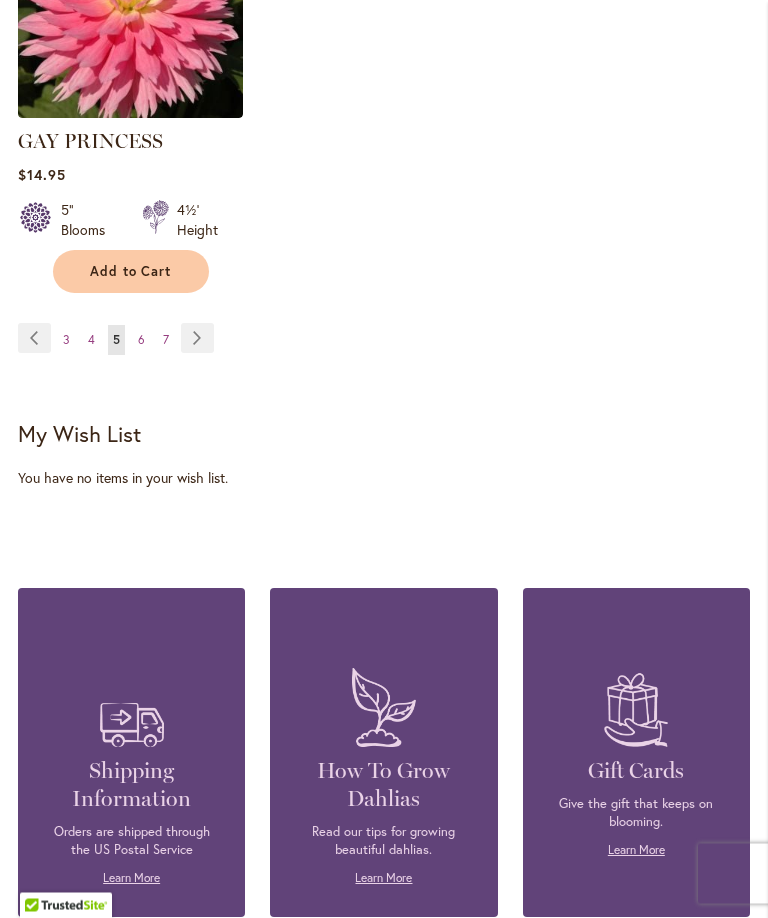click on "Page
7" at bounding box center [166, 341] 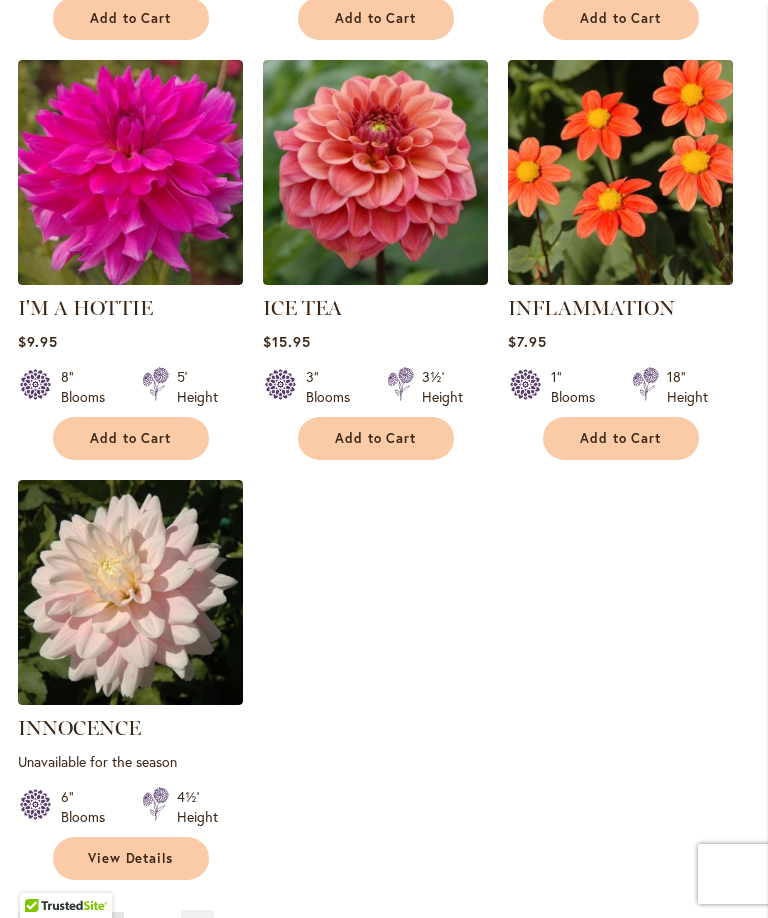 scroll, scrollTop: 2279, scrollLeft: 0, axis: vertical 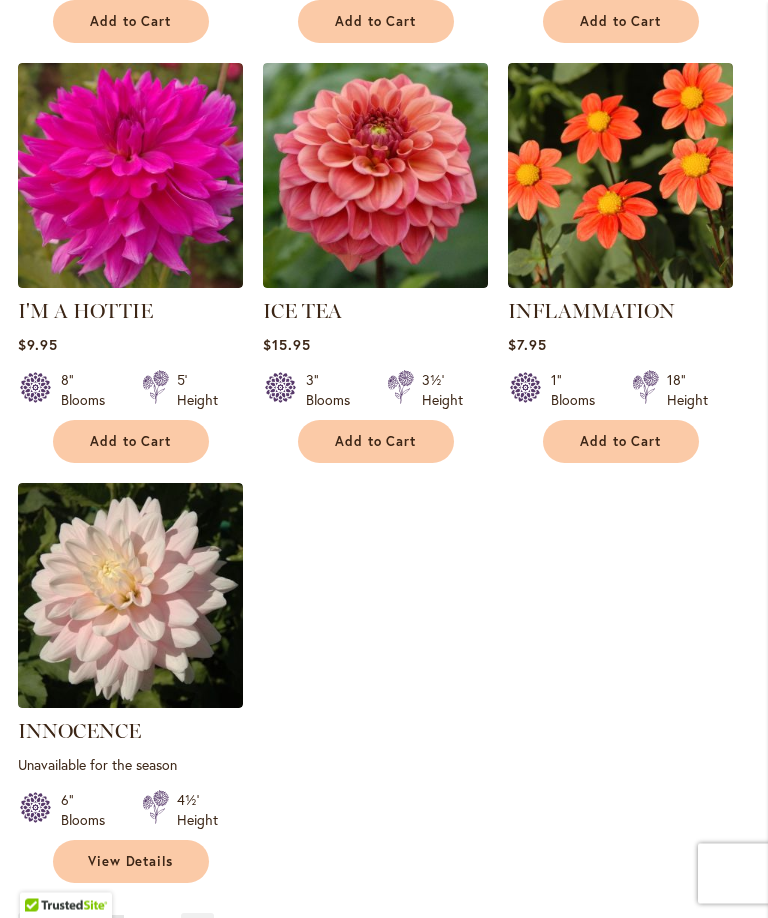 click on "Page
6" at bounding box center [91, 931] 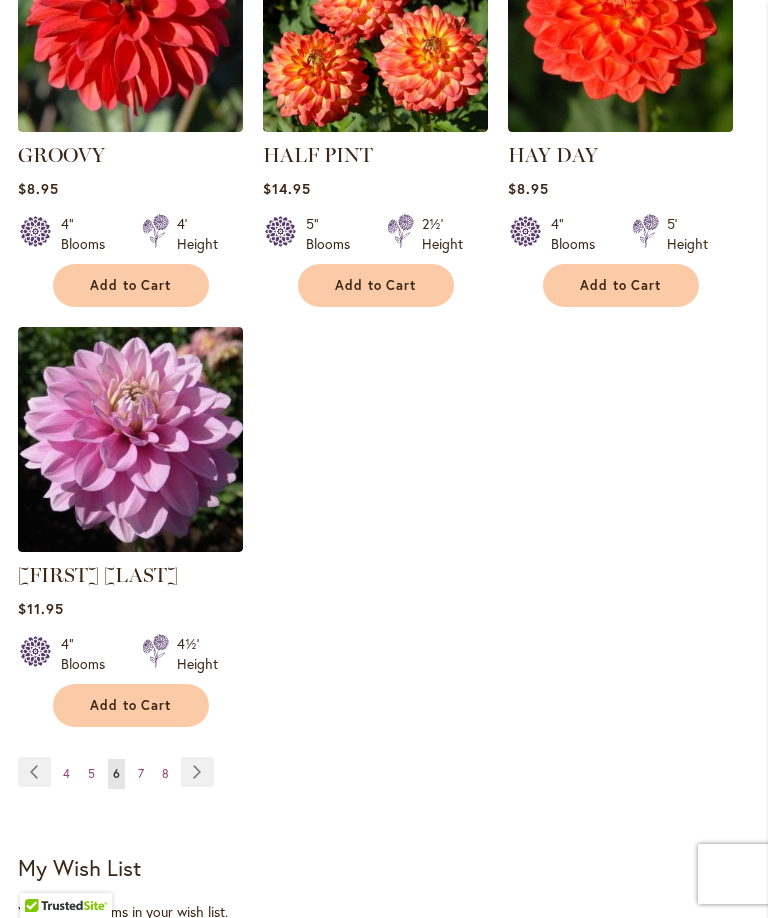 scroll, scrollTop: 2439, scrollLeft: 0, axis: vertical 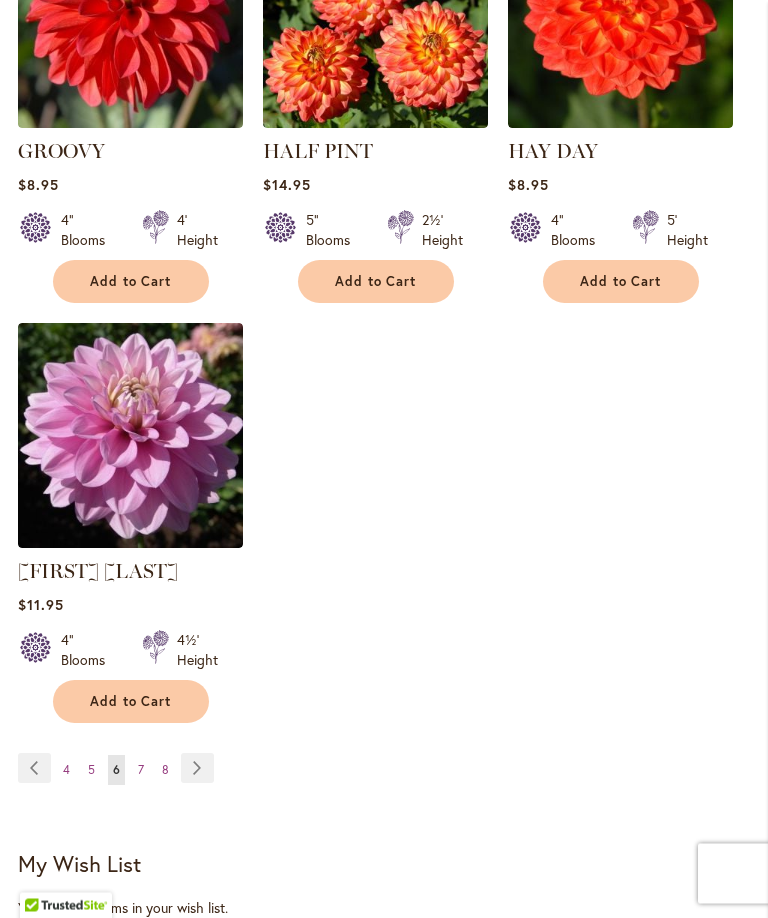 click on "Page
8" at bounding box center (165, 771) 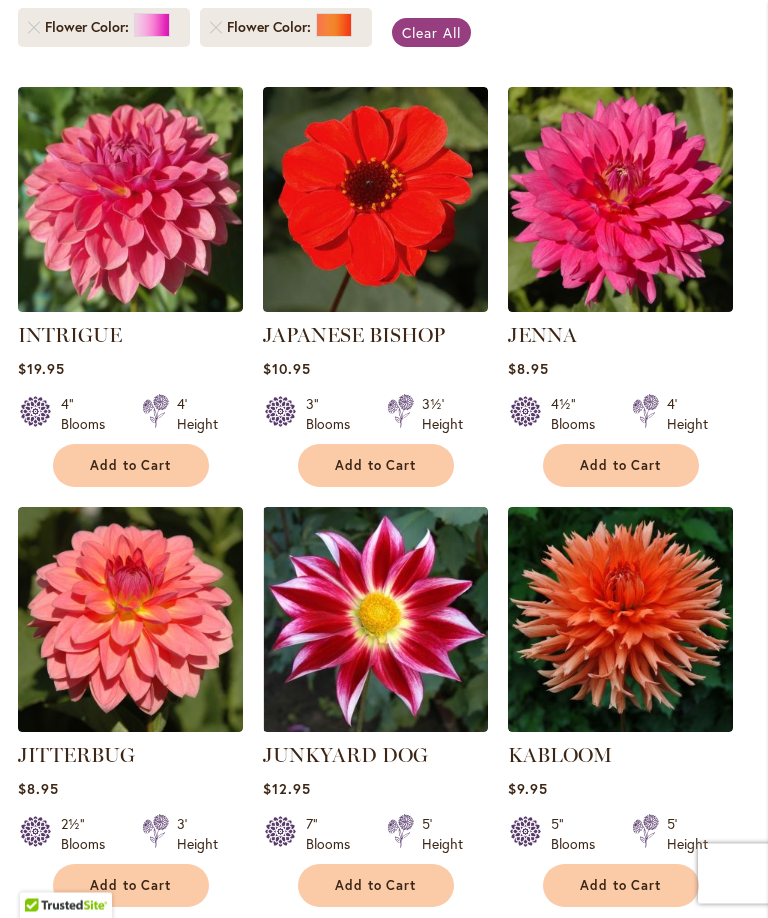 scroll, scrollTop: 575, scrollLeft: 0, axis: vertical 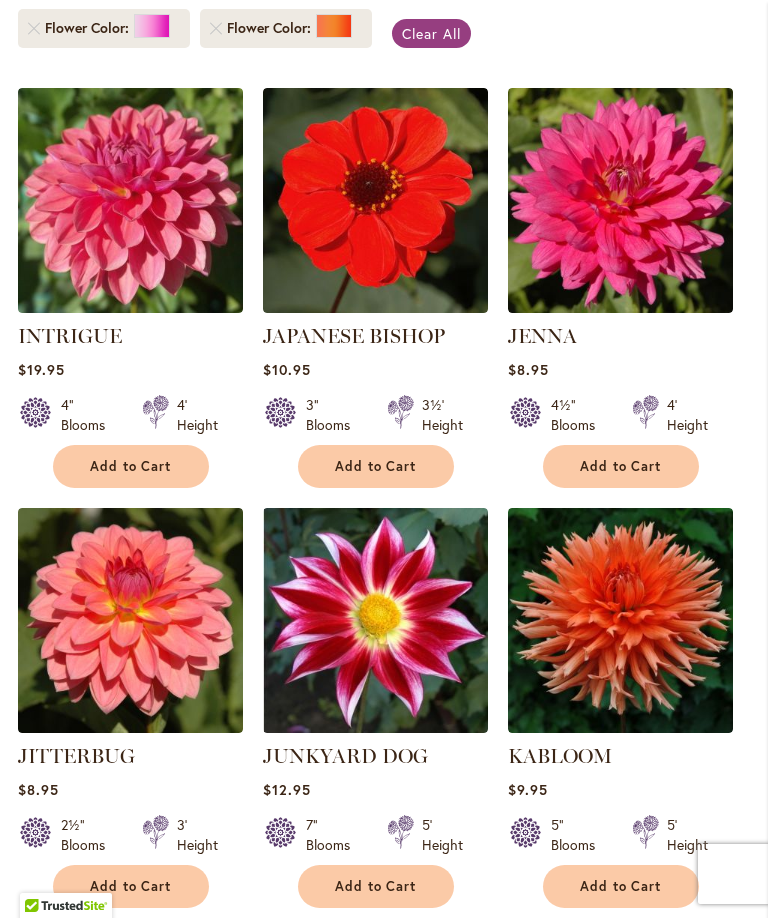 click at bounding box center [130, 200] 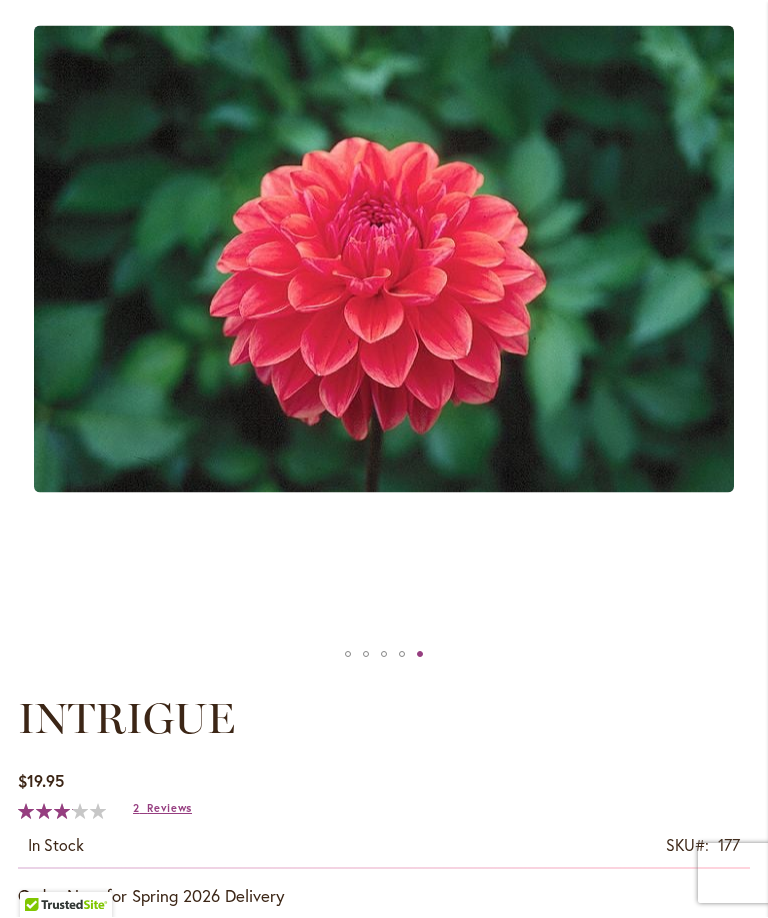 scroll, scrollTop: 386, scrollLeft: 0, axis: vertical 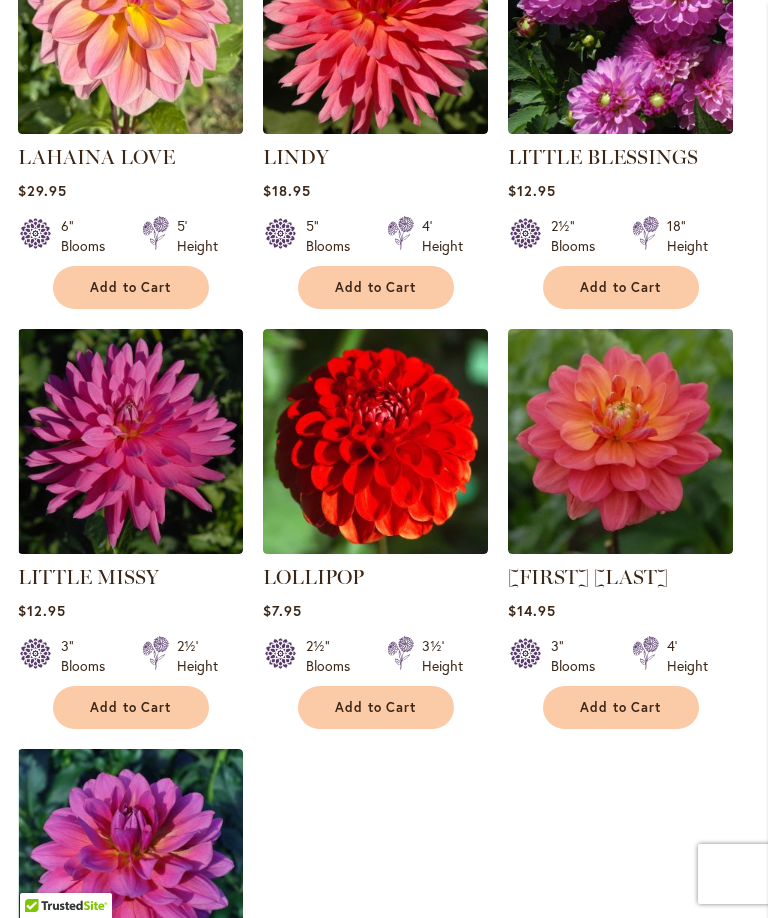 click at bounding box center (620, 441) 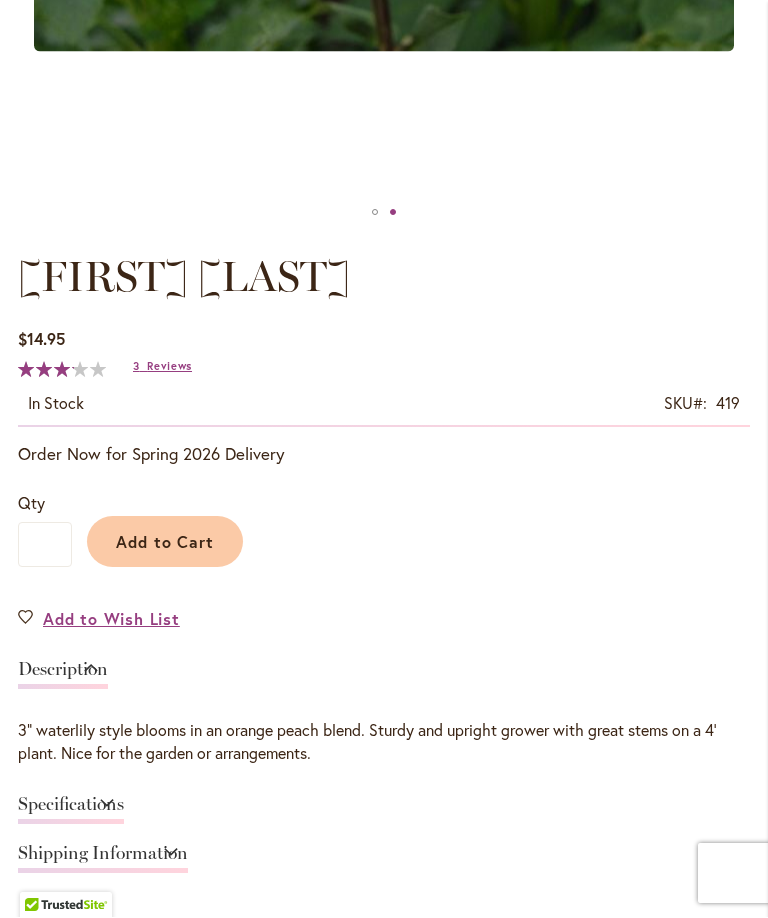 scroll, scrollTop: 828, scrollLeft: 0, axis: vertical 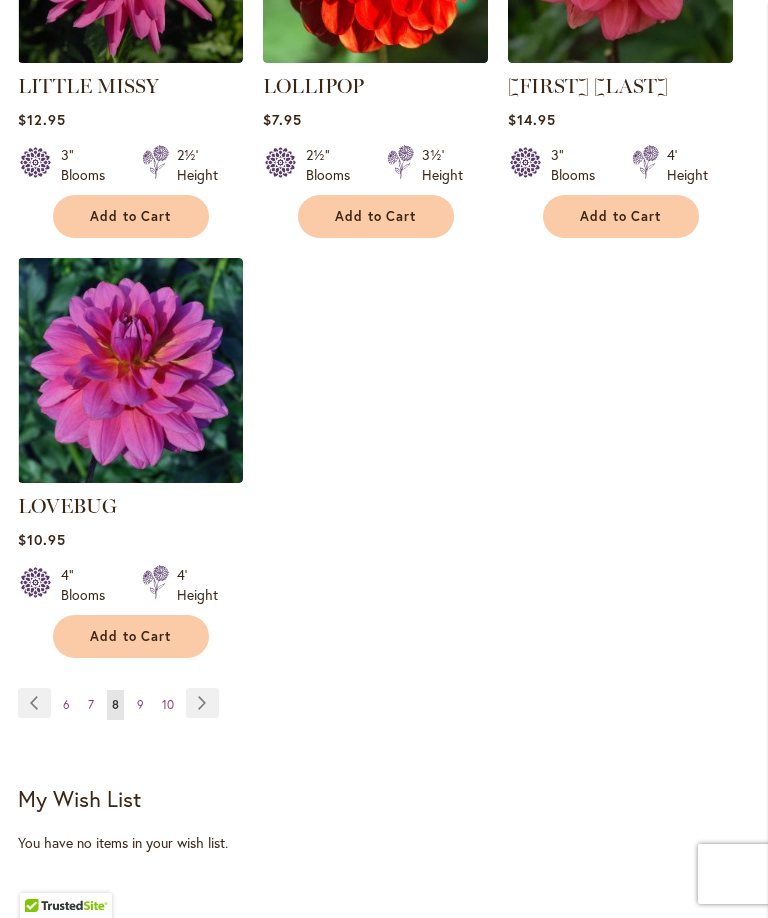 click on "9" at bounding box center (140, 704) 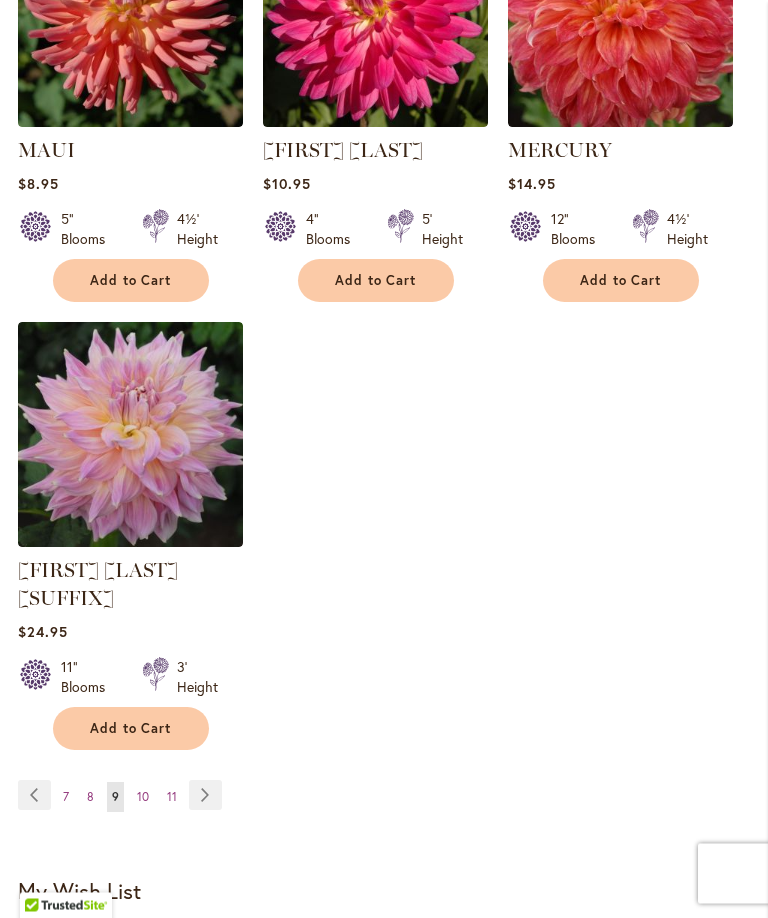 scroll, scrollTop: 2441, scrollLeft: 0, axis: vertical 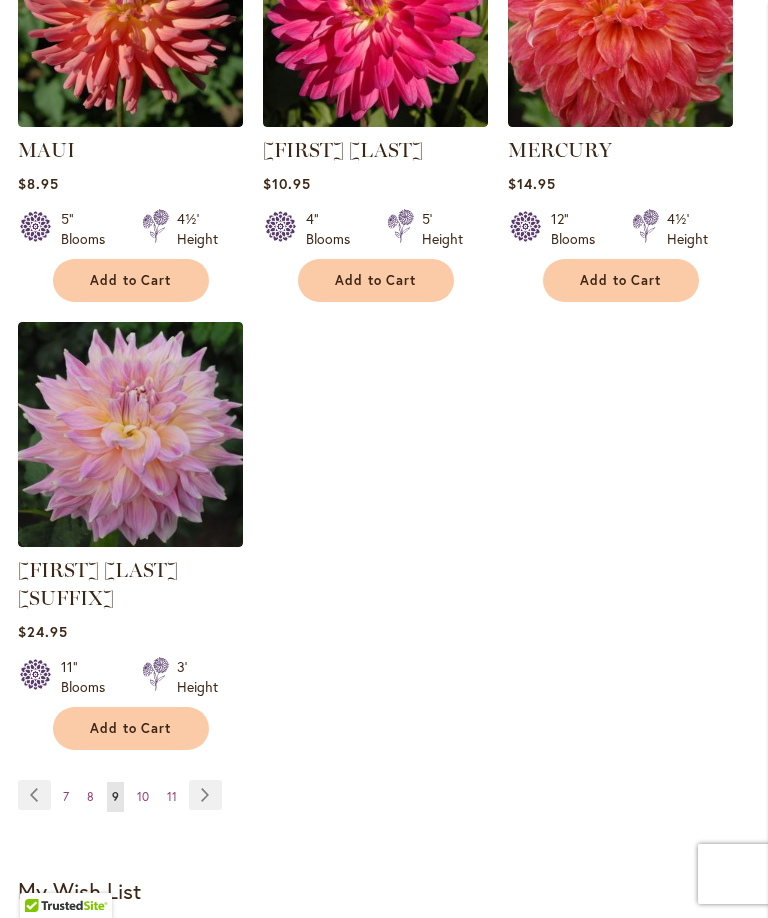 click on "10" at bounding box center [143, 796] 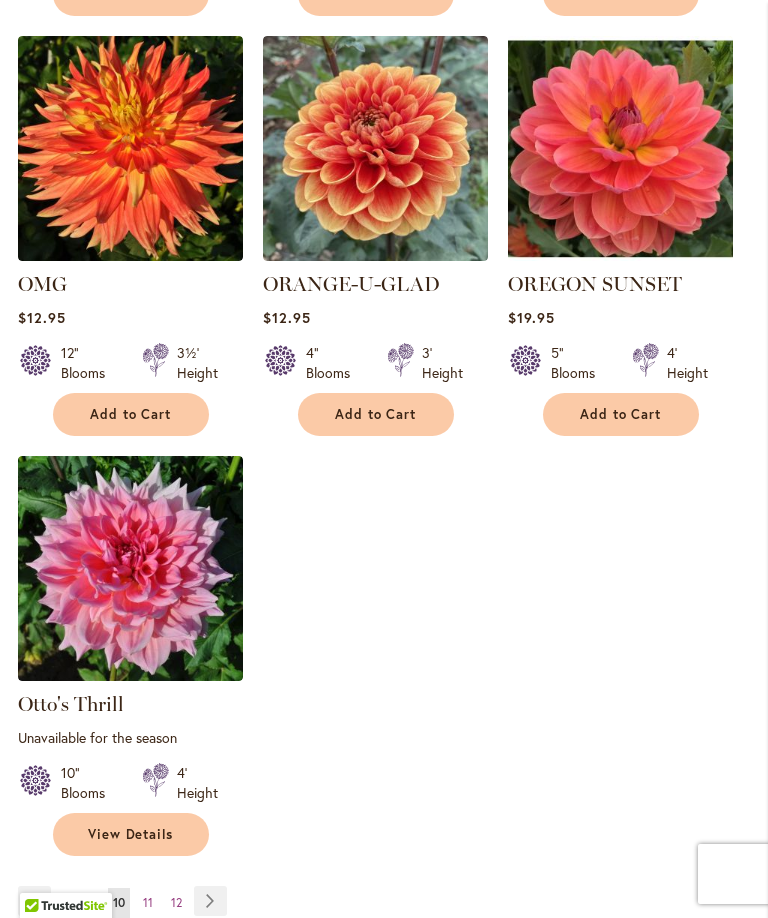 scroll, scrollTop: 2306, scrollLeft: 0, axis: vertical 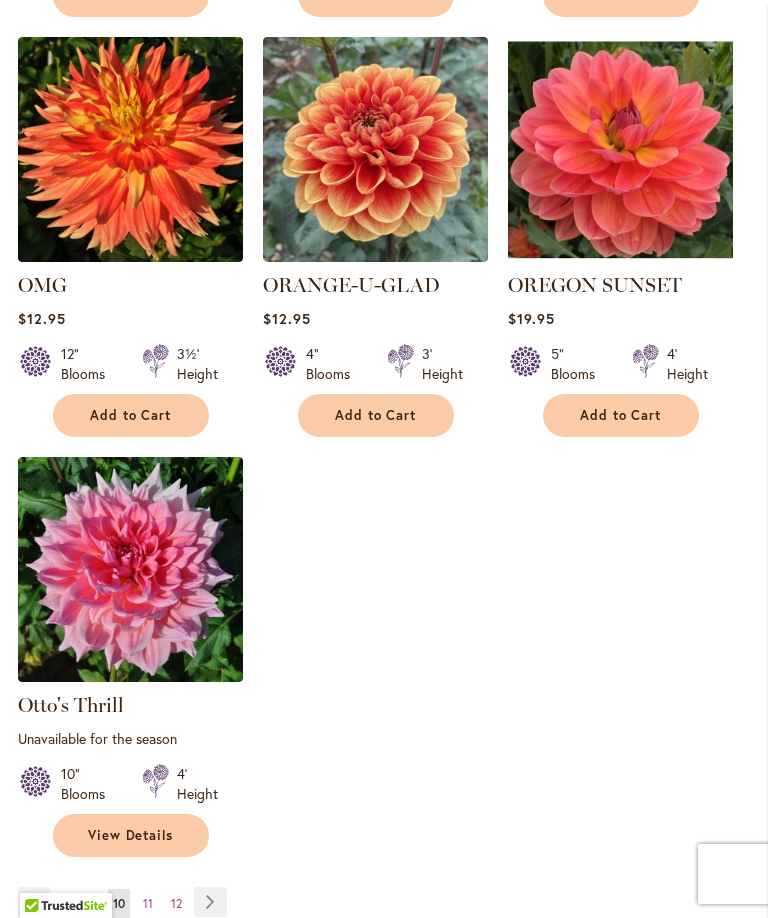 click at bounding box center (620, 149) 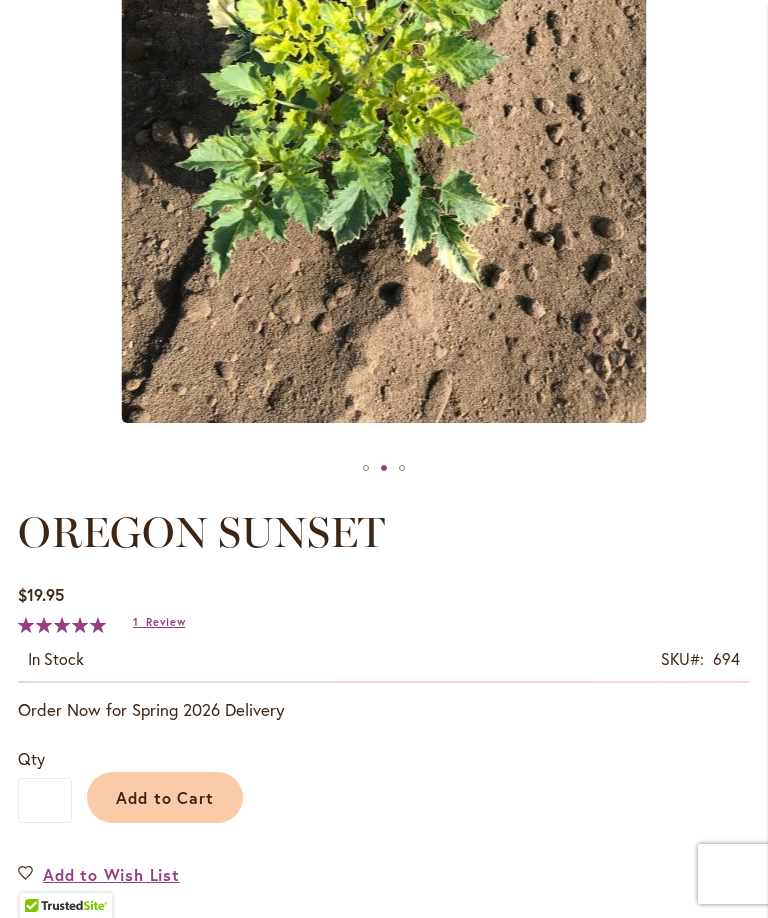 scroll, scrollTop: 637, scrollLeft: 0, axis: vertical 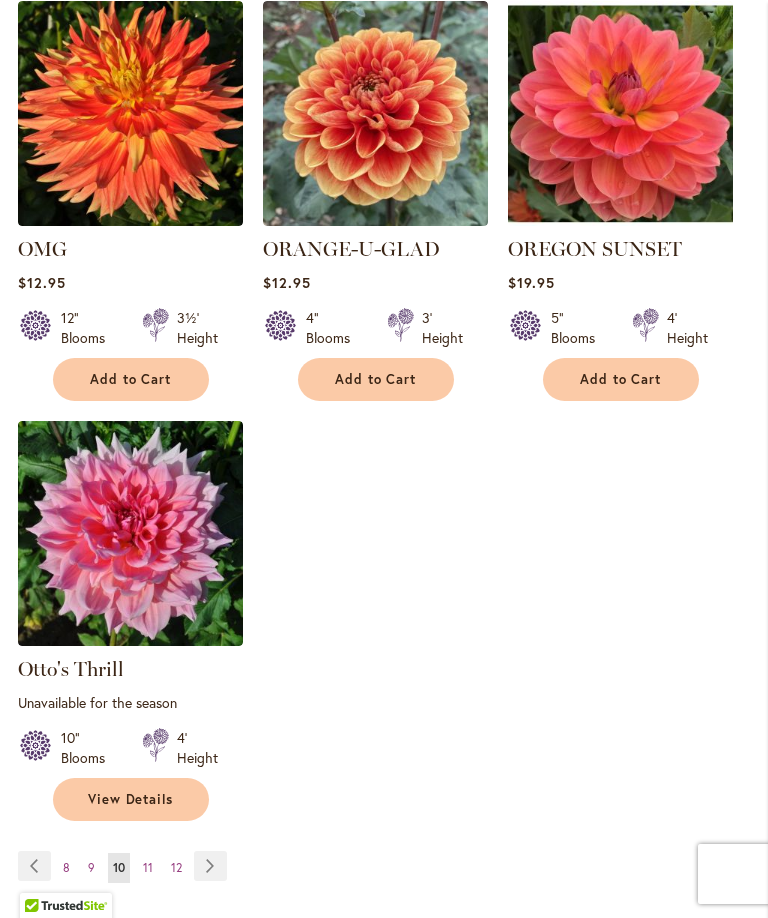 click on "Page
11" at bounding box center (148, 868) 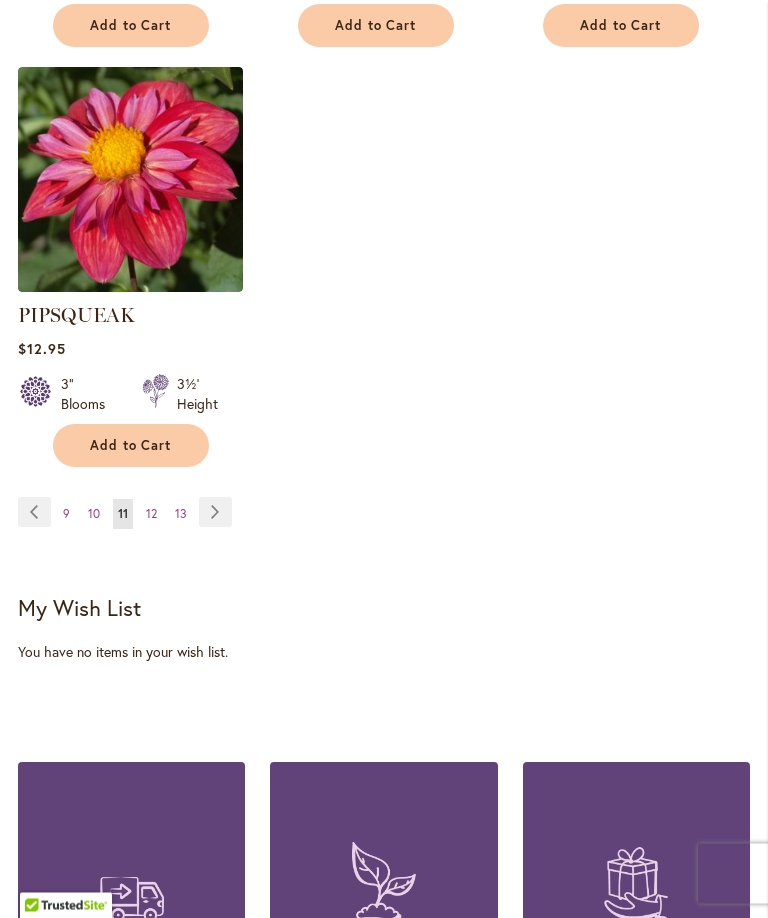 scroll, scrollTop: 2744, scrollLeft: 0, axis: vertical 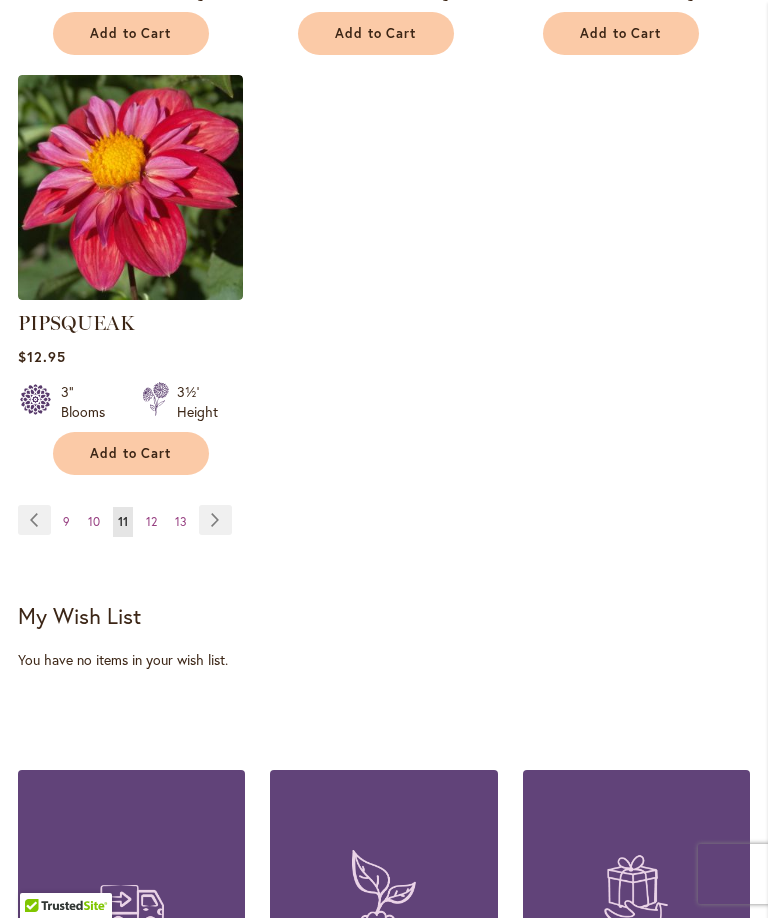 click on "Page
12" at bounding box center [151, 522] 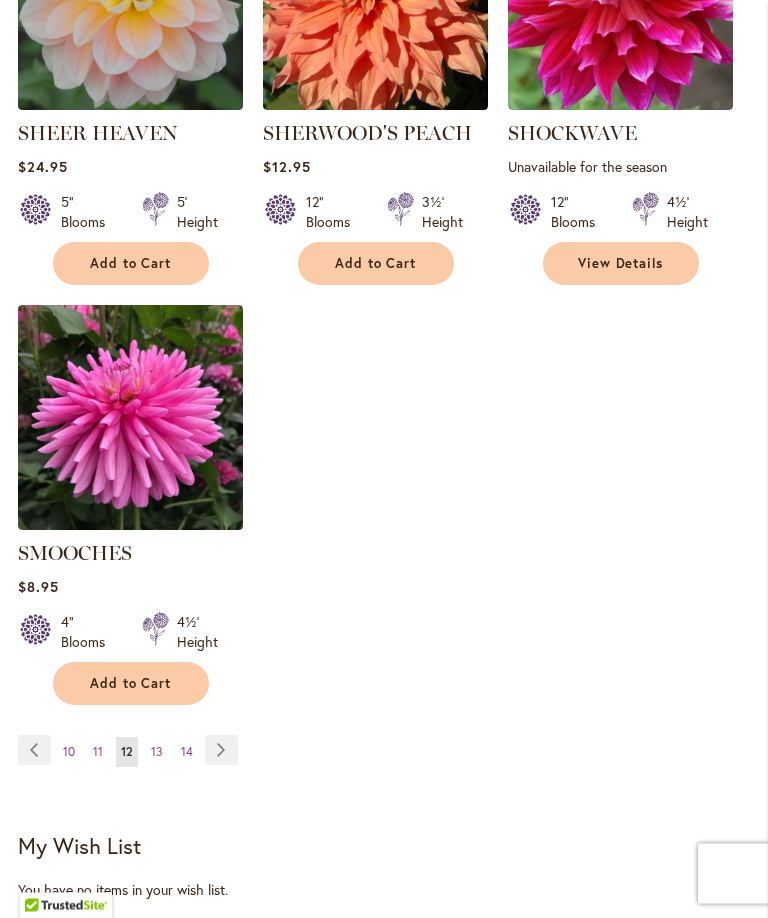 scroll, scrollTop: 2458, scrollLeft: 0, axis: vertical 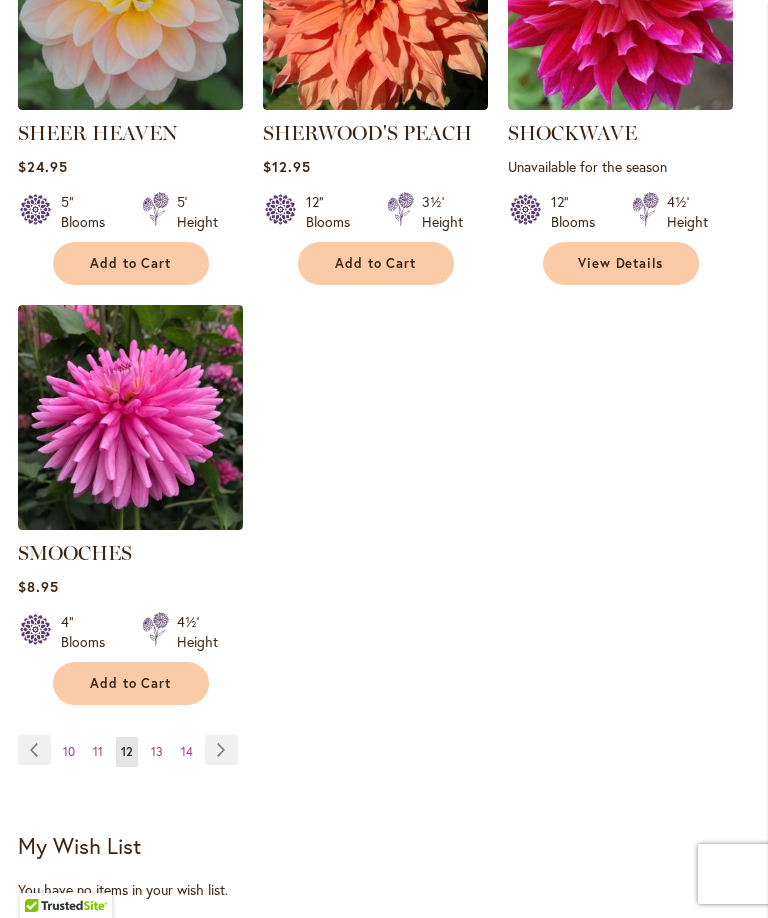 click on "13" at bounding box center (157, 751) 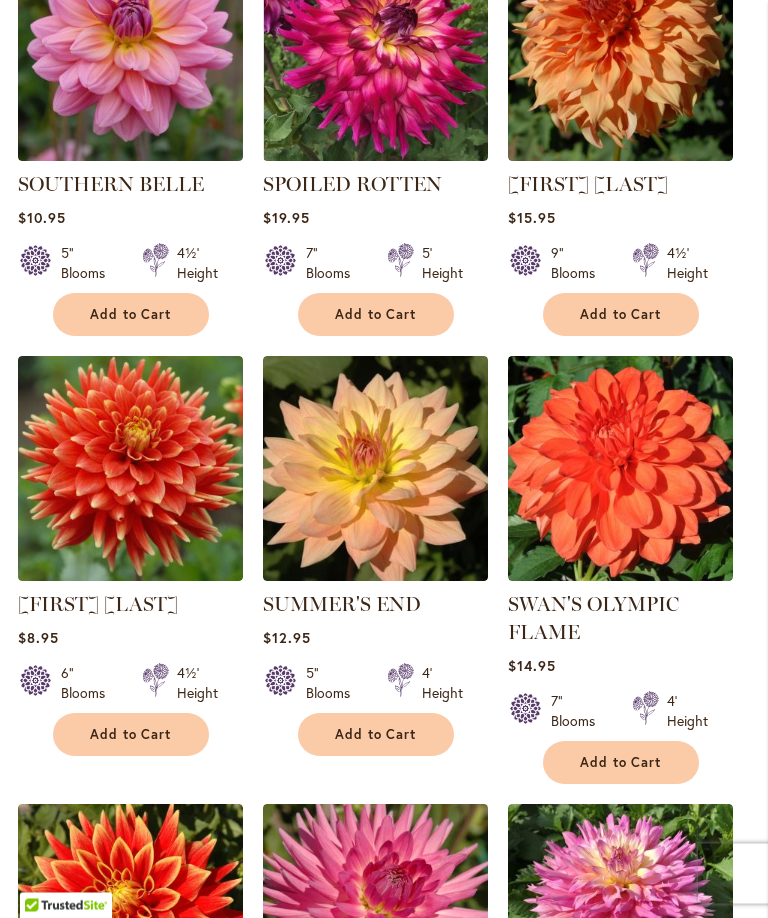 scroll, scrollTop: 655, scrollLeft: 0, axis: vertical 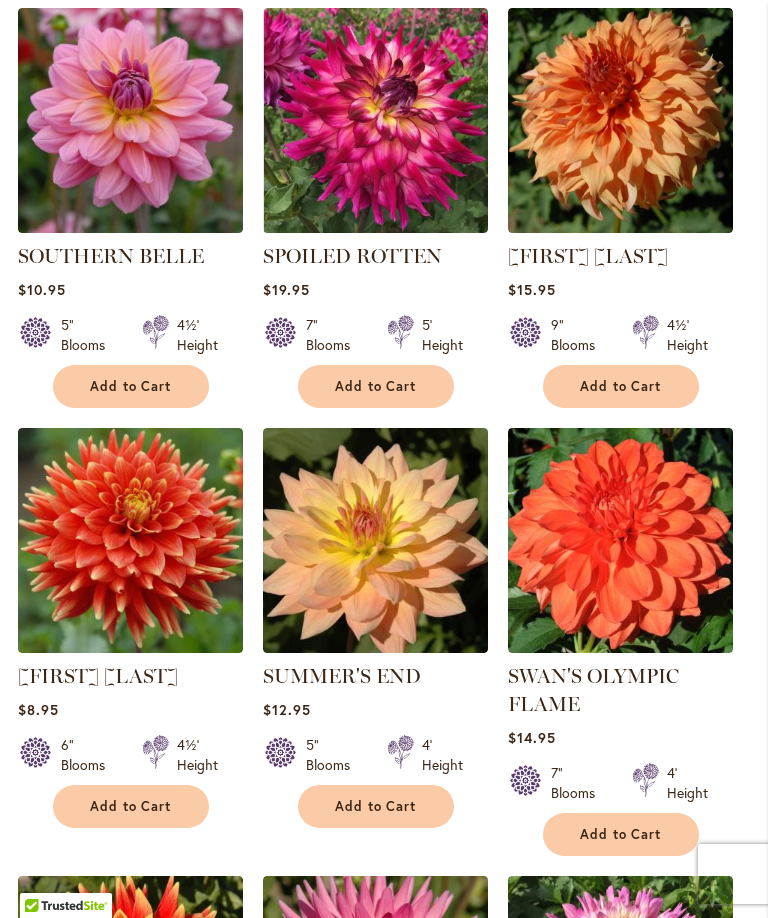 click at bounding box center (130, 120) 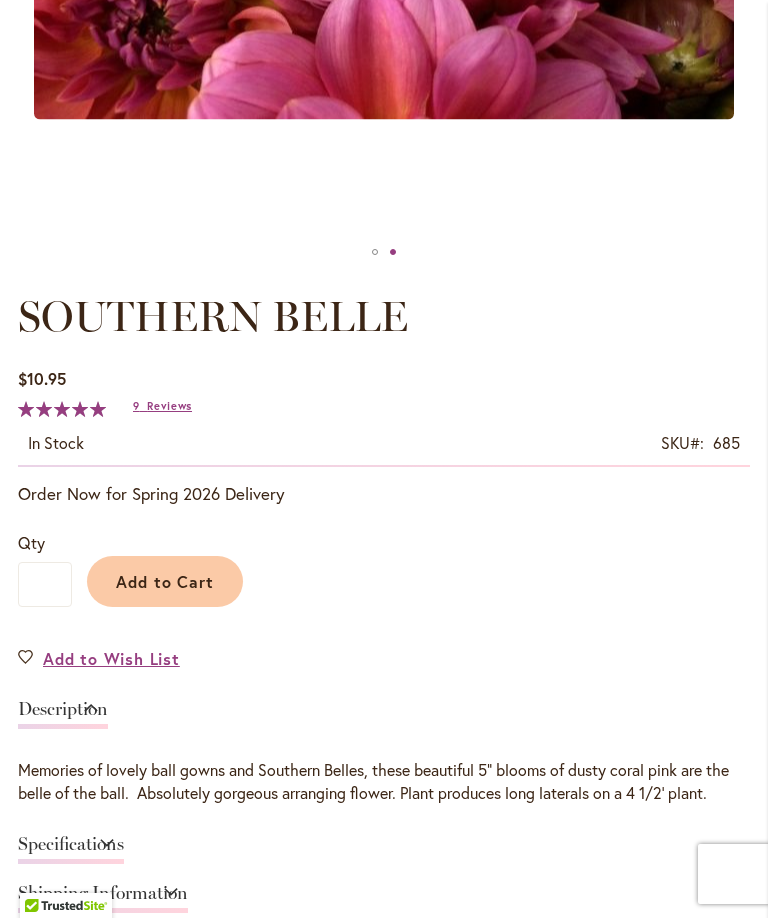 scroll, scrollTop: 788, scrollLeft: 0, axis: vertical 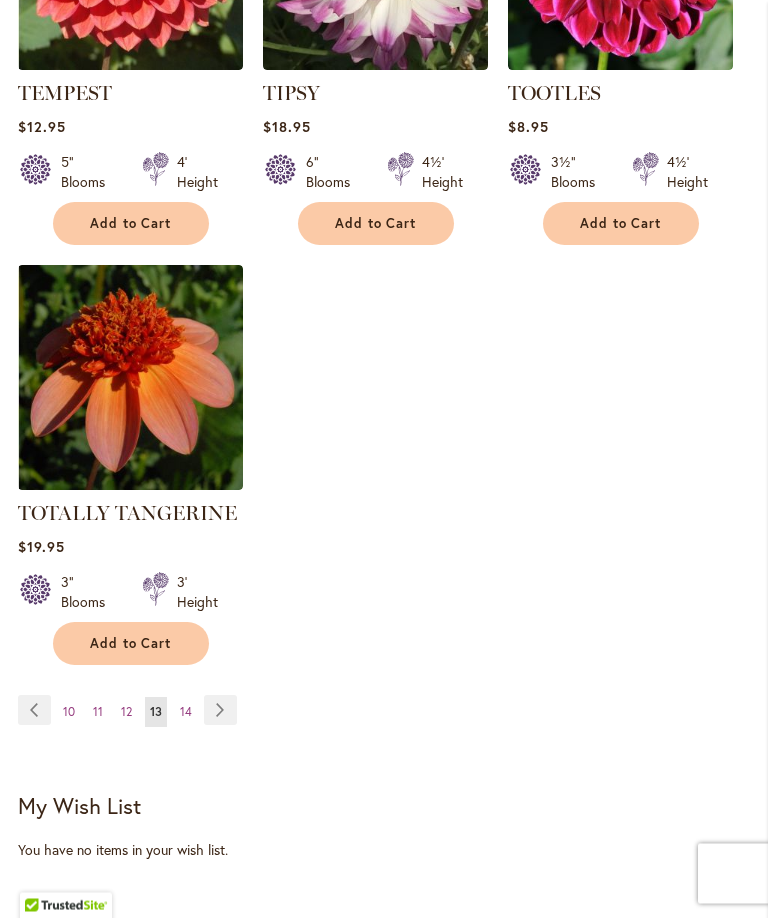 click on "SOUTHERN BELLE
Rating:
100%
9                  Reviews
$10.95
5" Blooms 4½' Height" at bounding box center [384, -598] 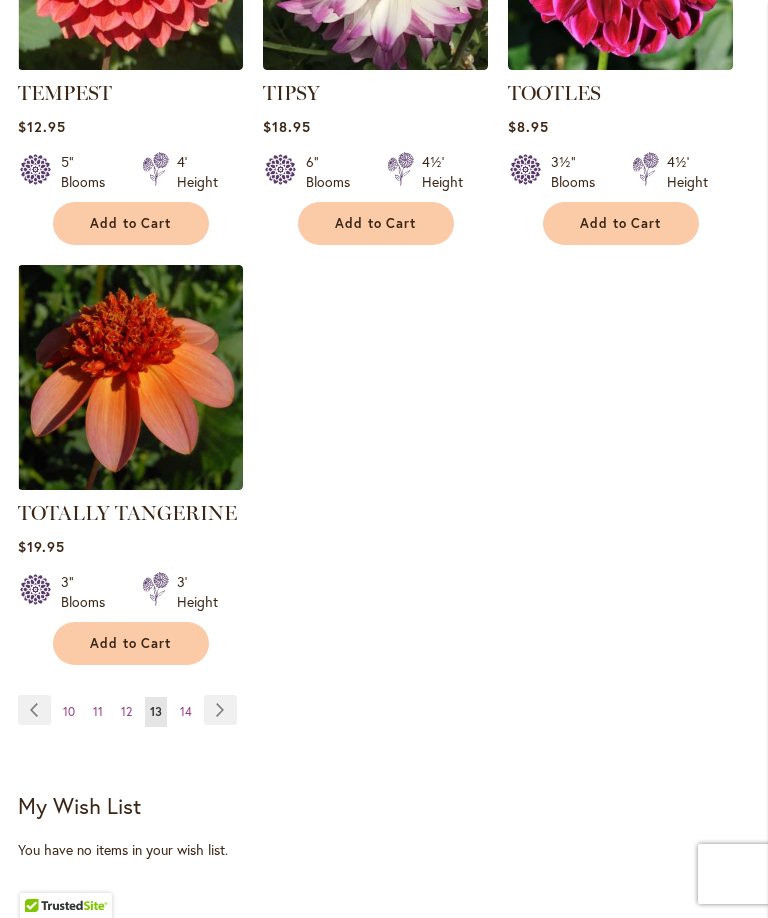 click on "Page
14" at bounding box center [186, 712] 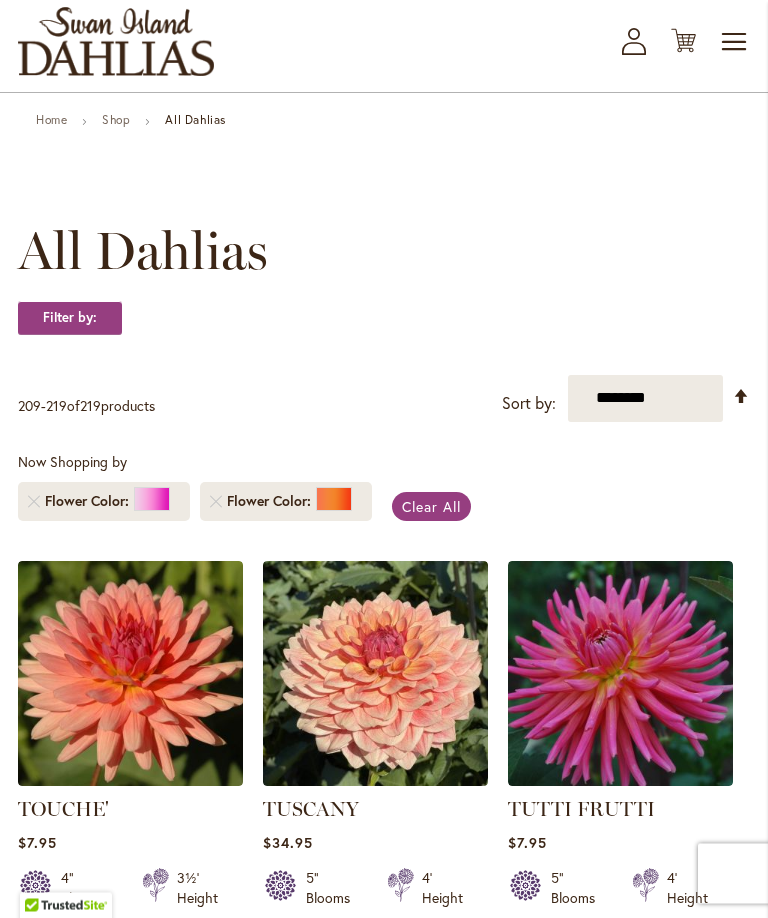 scroll, scrollTop: 0, scrollLeft: 0, axis: both 